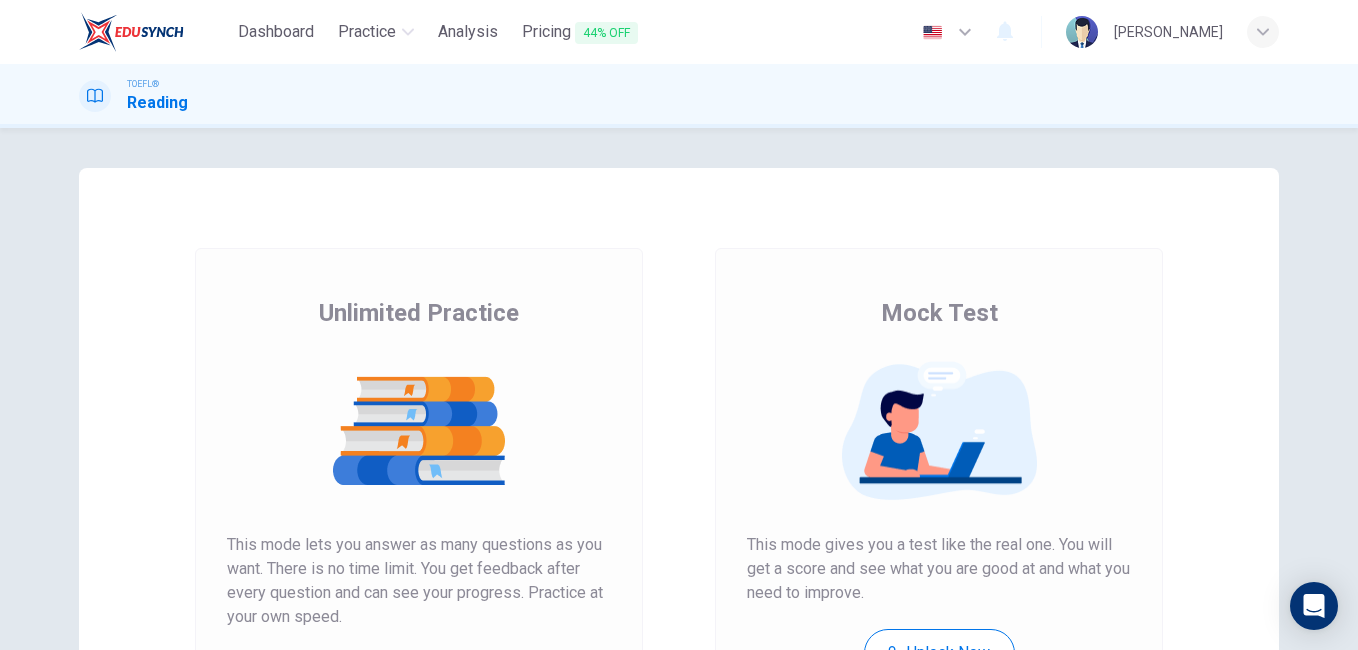 scroll, scrollTop: 0, scrollLeft: 0, axis: both 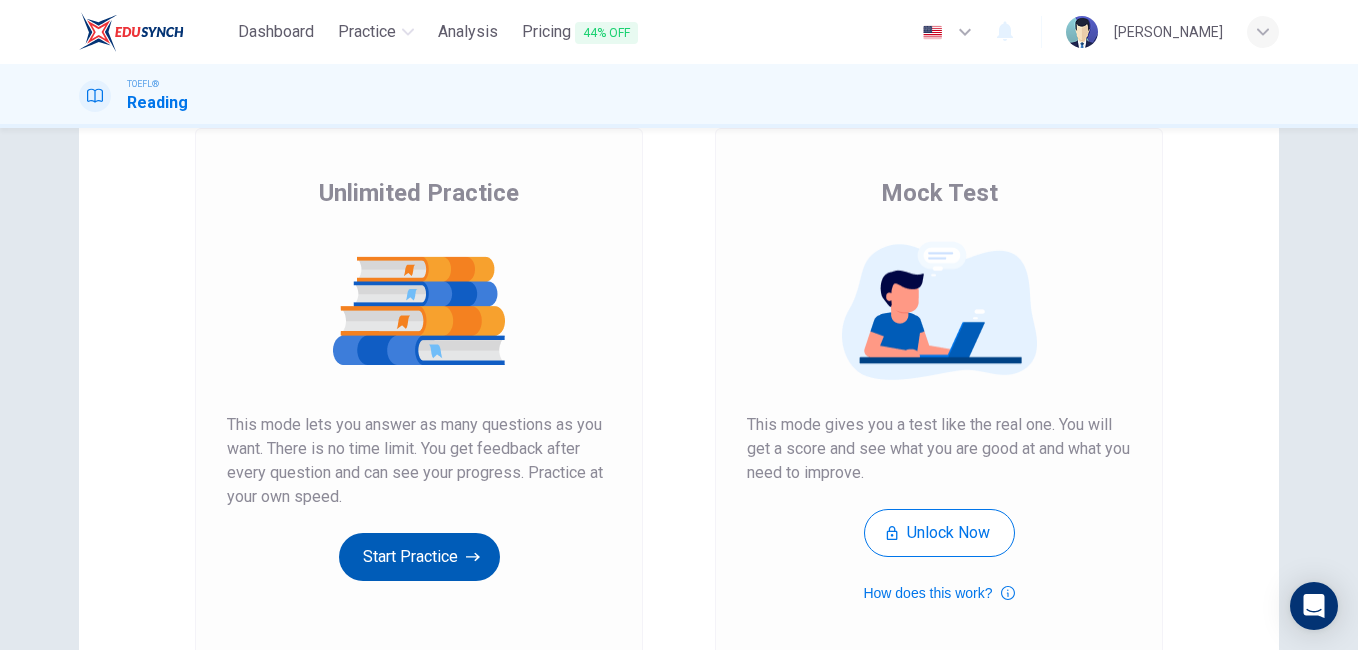 click on "Start Practice" at bounding box center [419, 557] 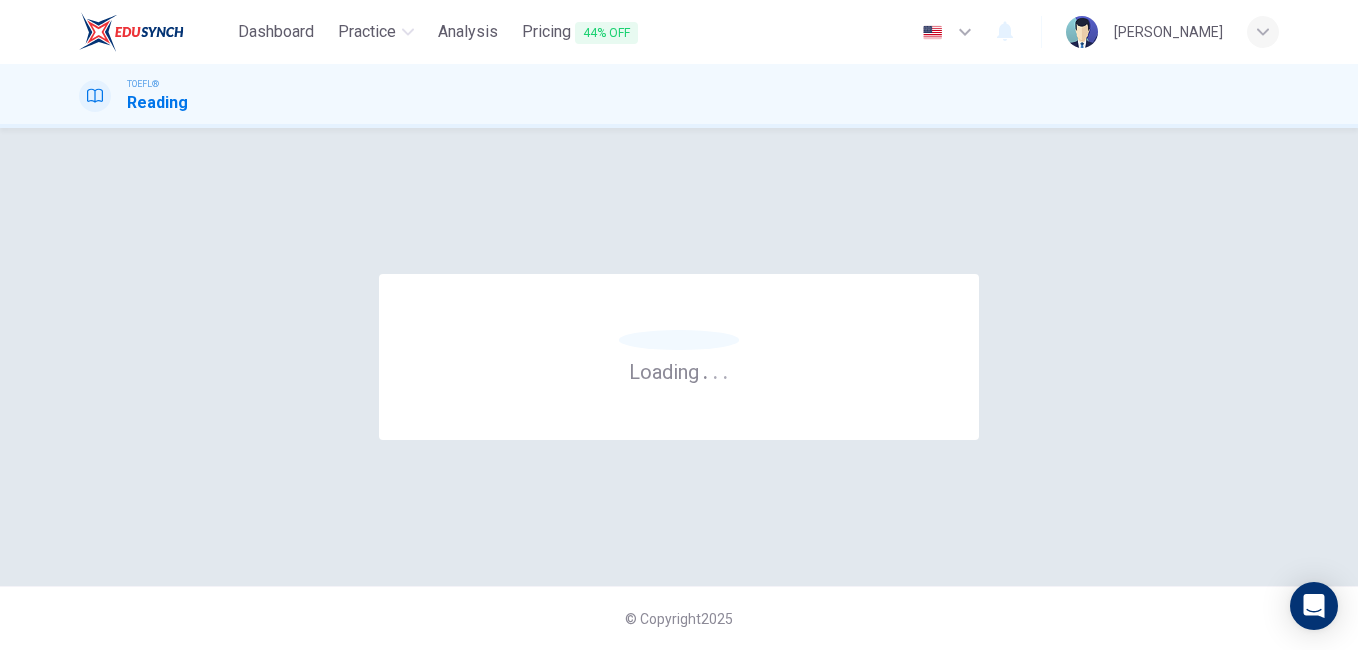 scroll, scrollTop: 0, scrollLeft: 0, axis: both 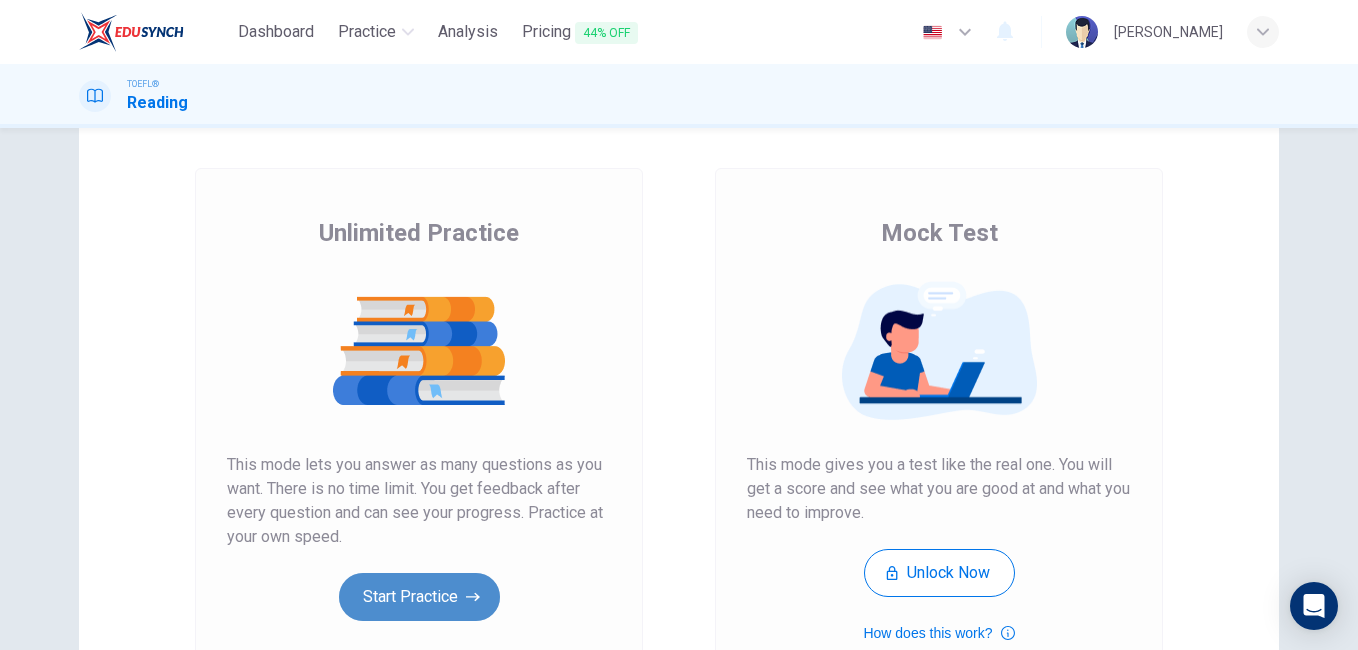 click on "Start Practice" at bounding box center (419, 597) 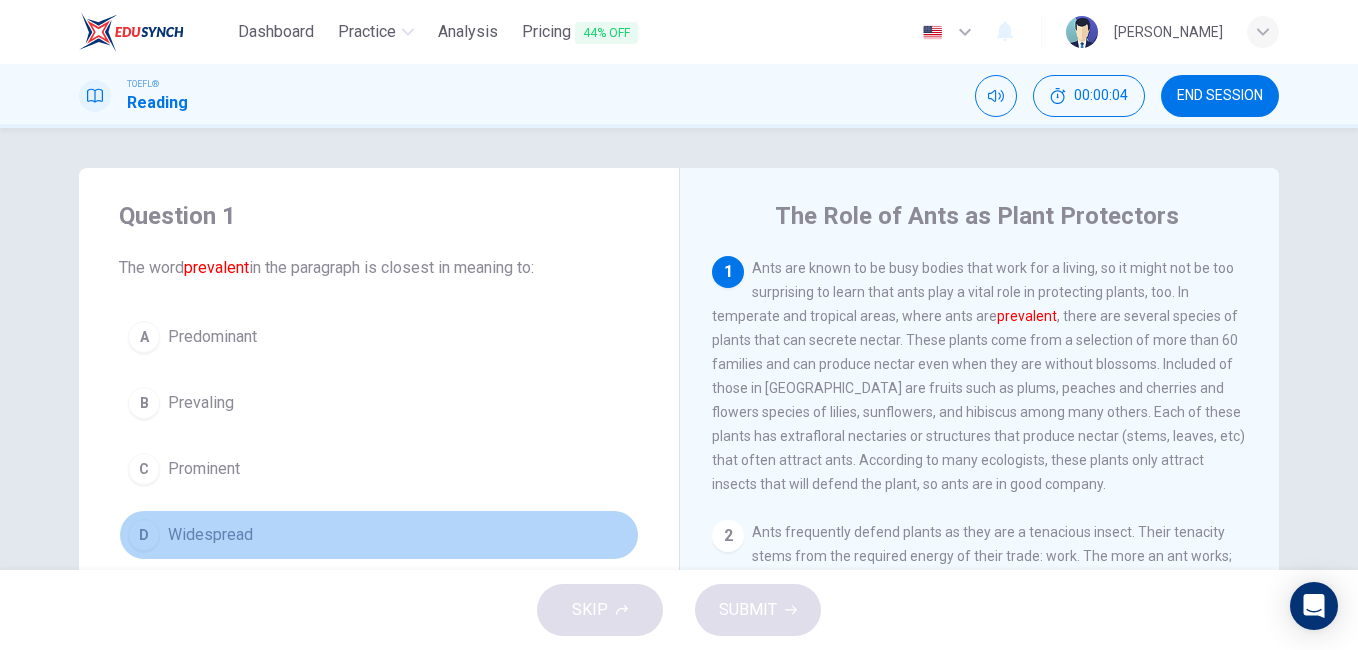 click on "D  Widespread" at bounding box center (379, 535) 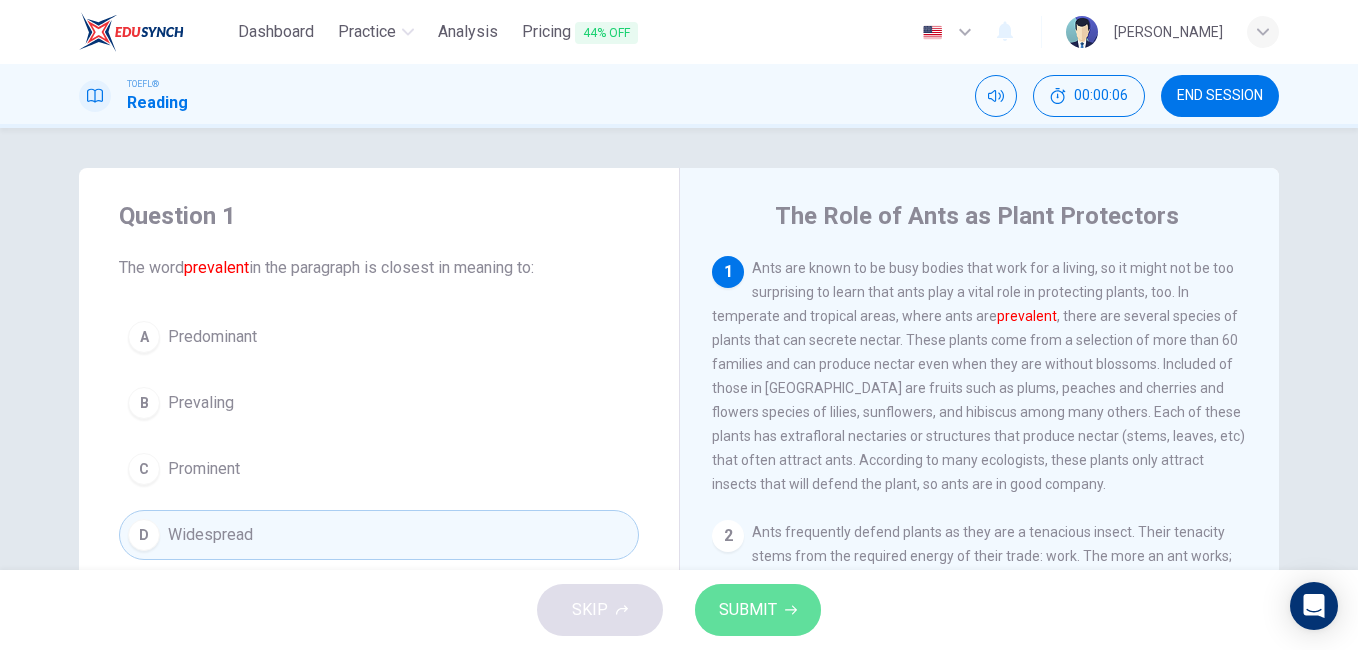click on "SUBMIT" at bounding box center (758, 610) 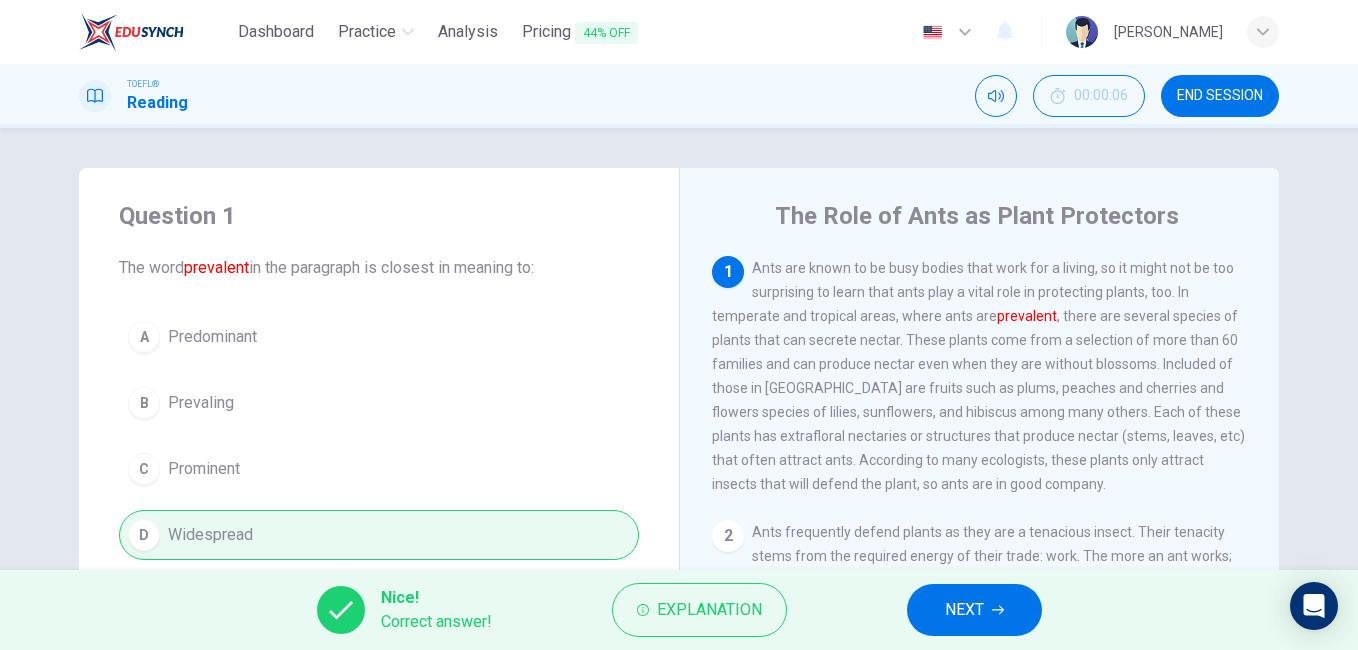 click on "Nice! Correct answer! Explanation NEXT" at bounding box center [679, 610] 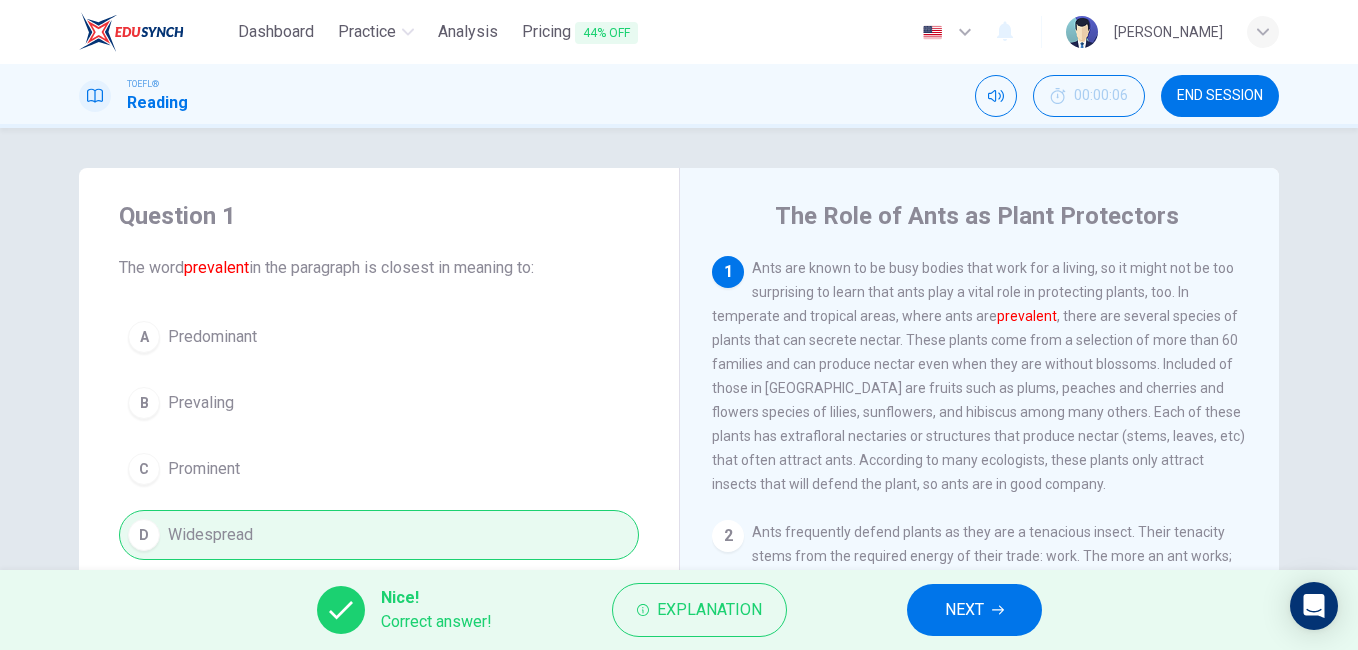 click on "Nice! Correct answer! Explanation NEXT" at bounding box center (679, 610) 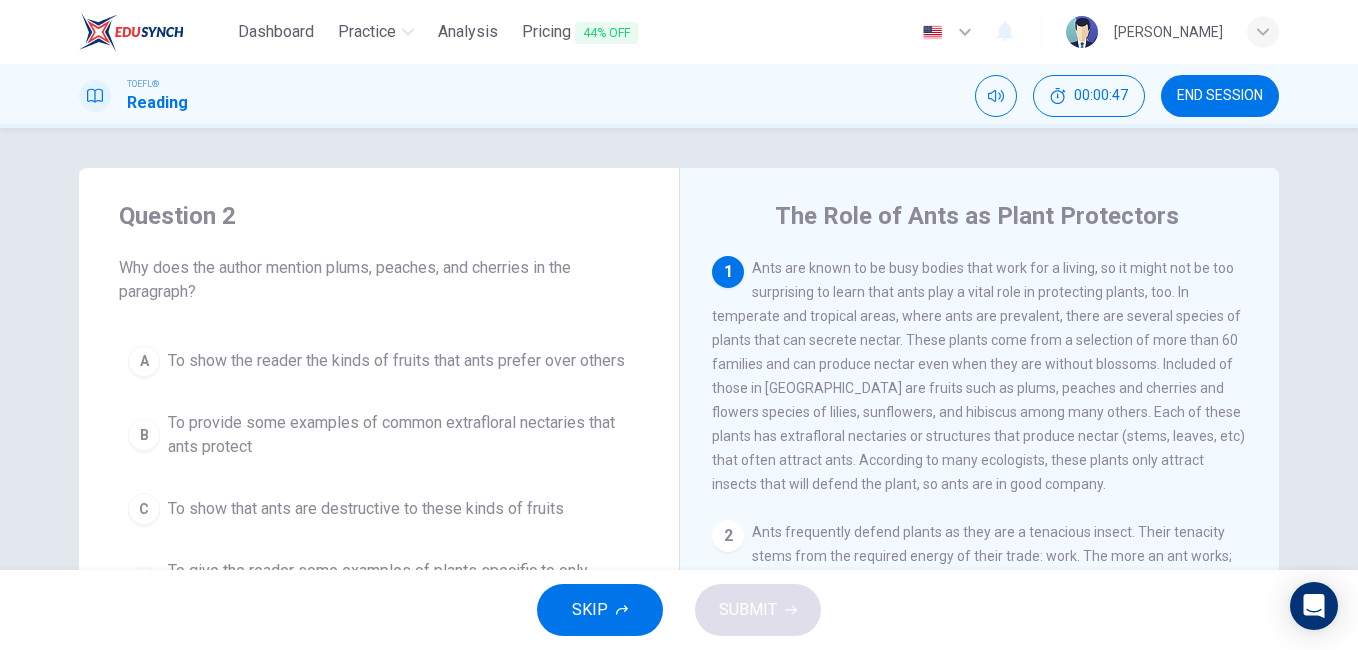 scroll, scrollTop: 40, scrollLeft: 0, axis: vertical 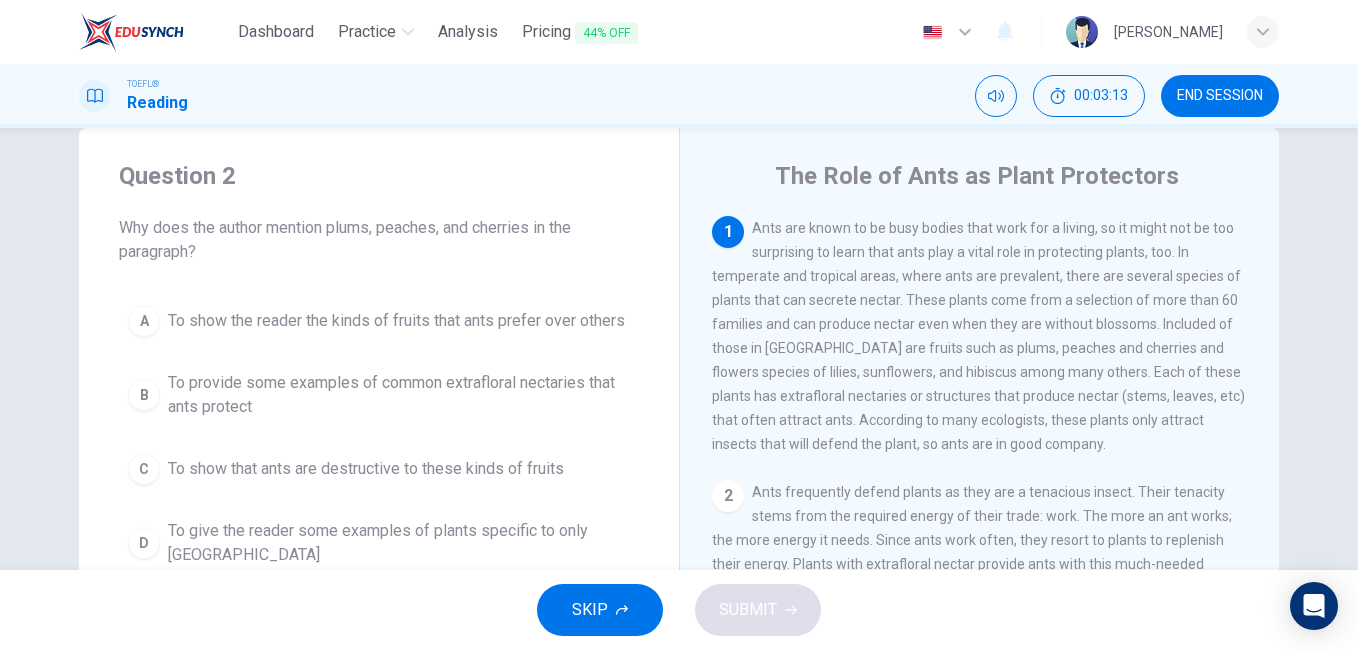 click on "To show that ants are destructive to these kinds of fruits" at bounding box center [366, 469] 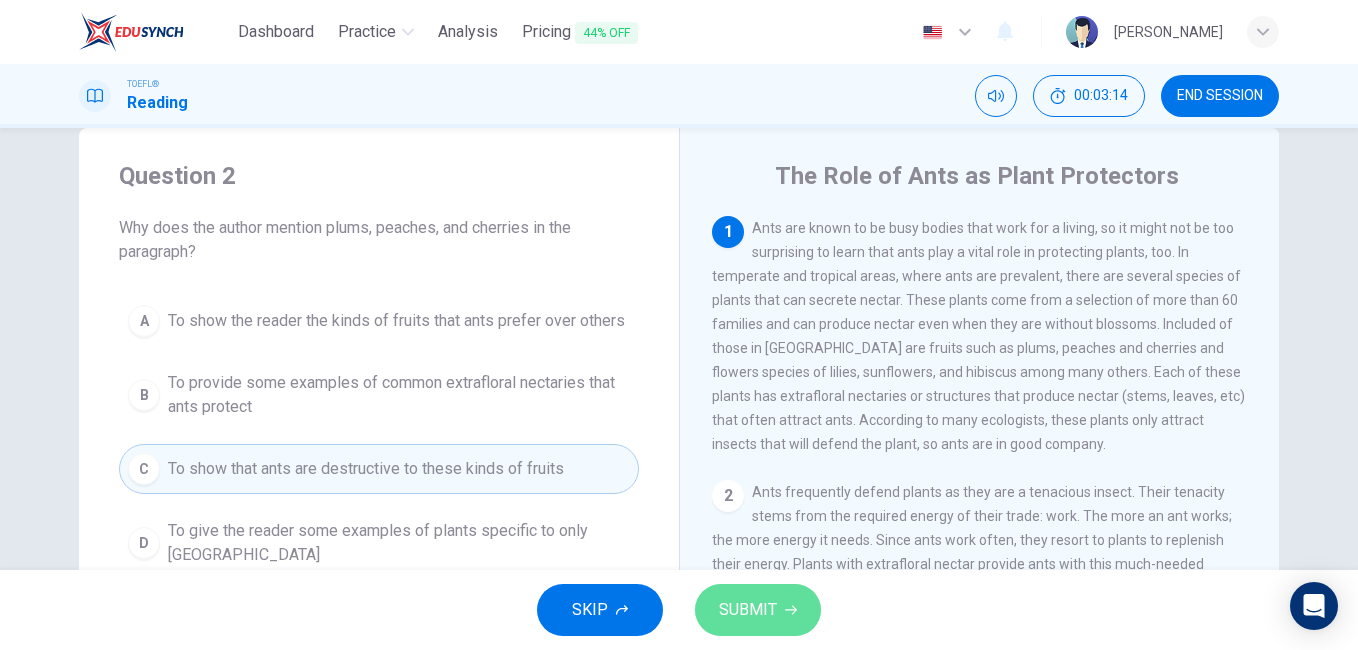 click on "SUBMIT" at bounding box center [758, 610] 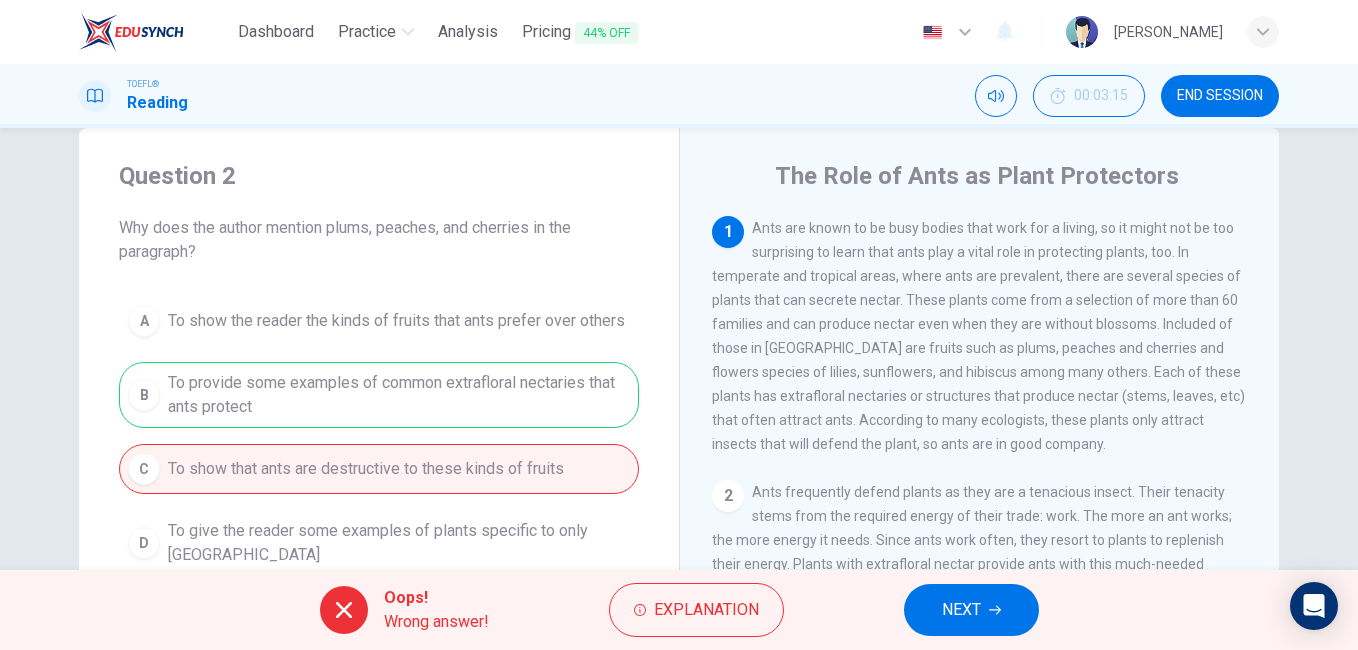 click on "NEXT" at bounding box center (961, 610) 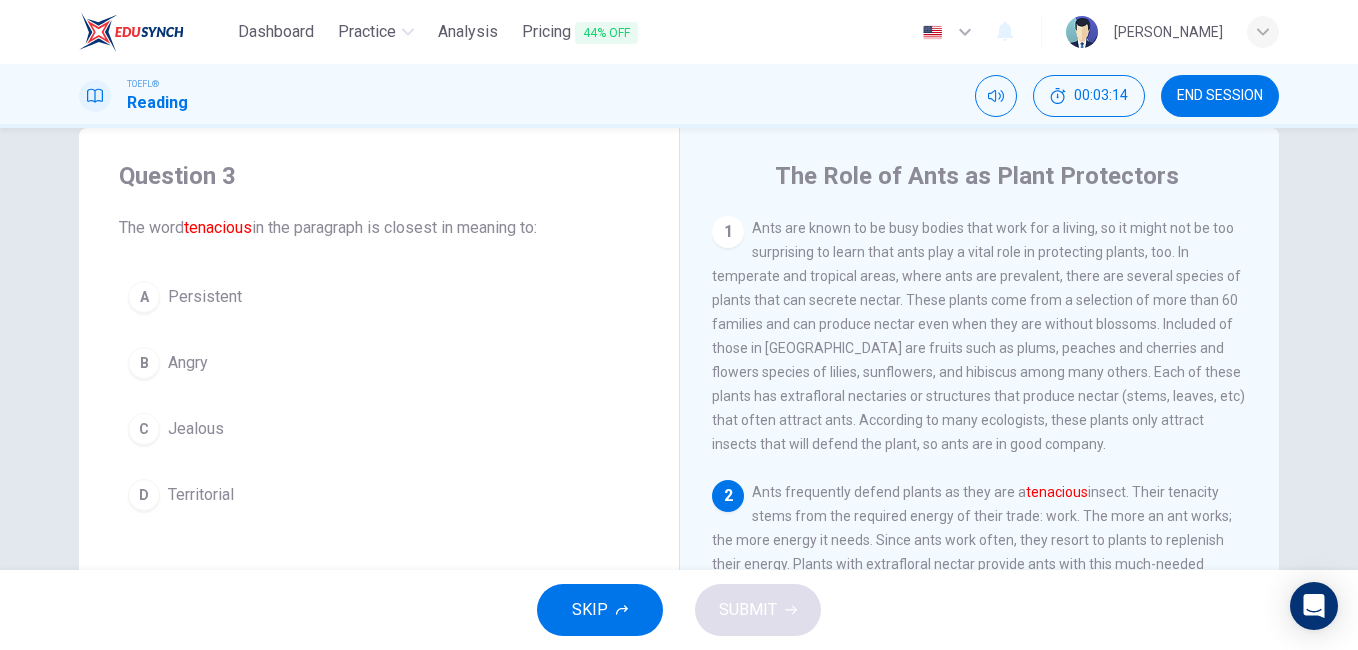 scroll, scrollTop: 49, scrollLeft: 0, axis: vertical 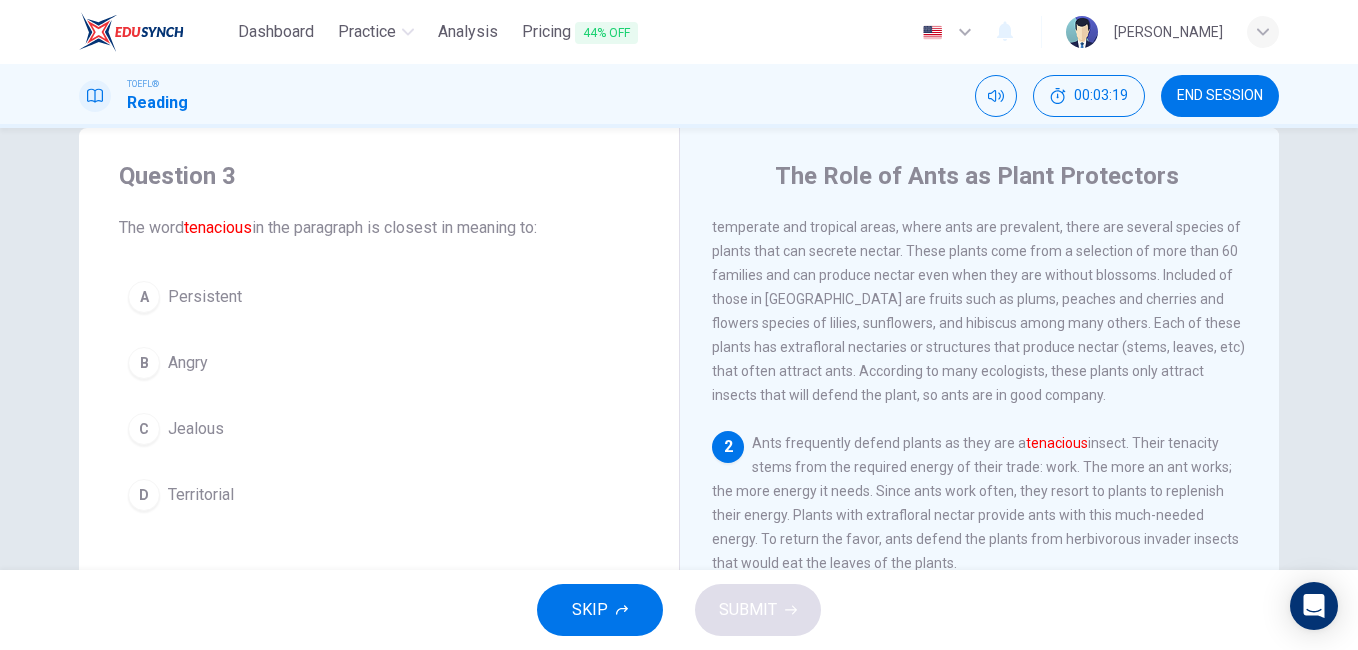 click on "SKIP SUBMIT" at bounding box center [679, 610] 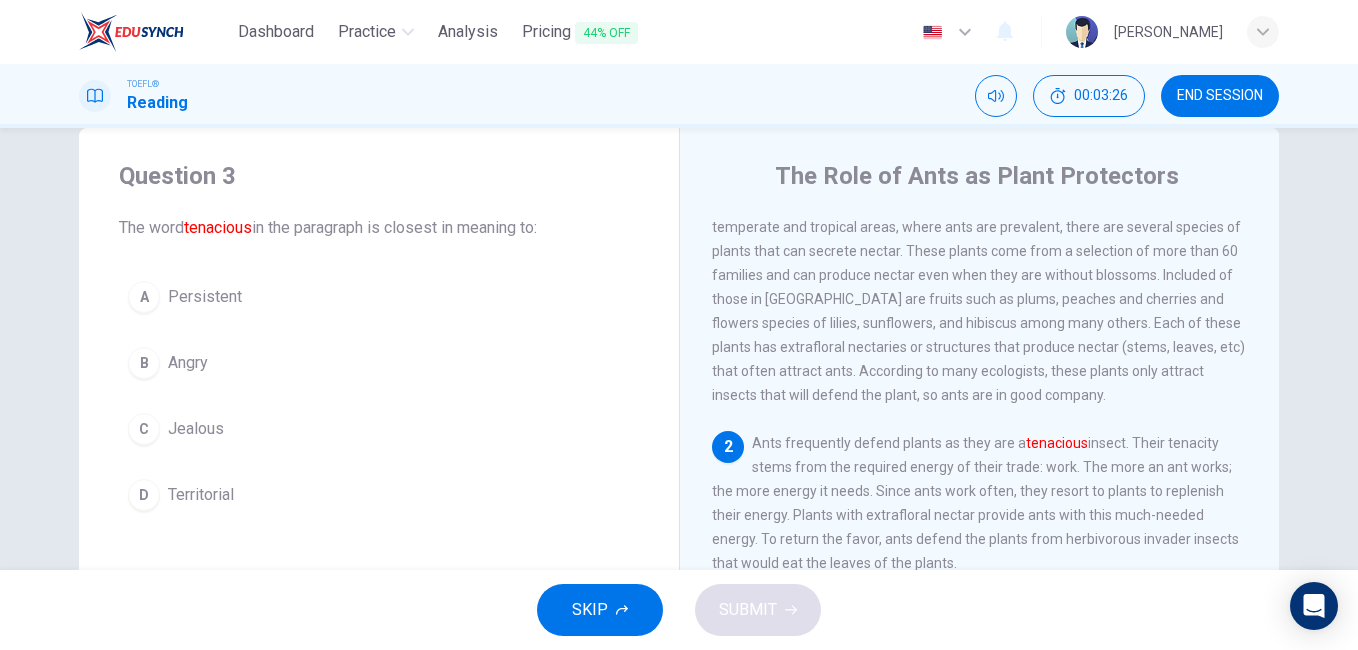 click on "D  Territorial" at bounding box center [379, 495] 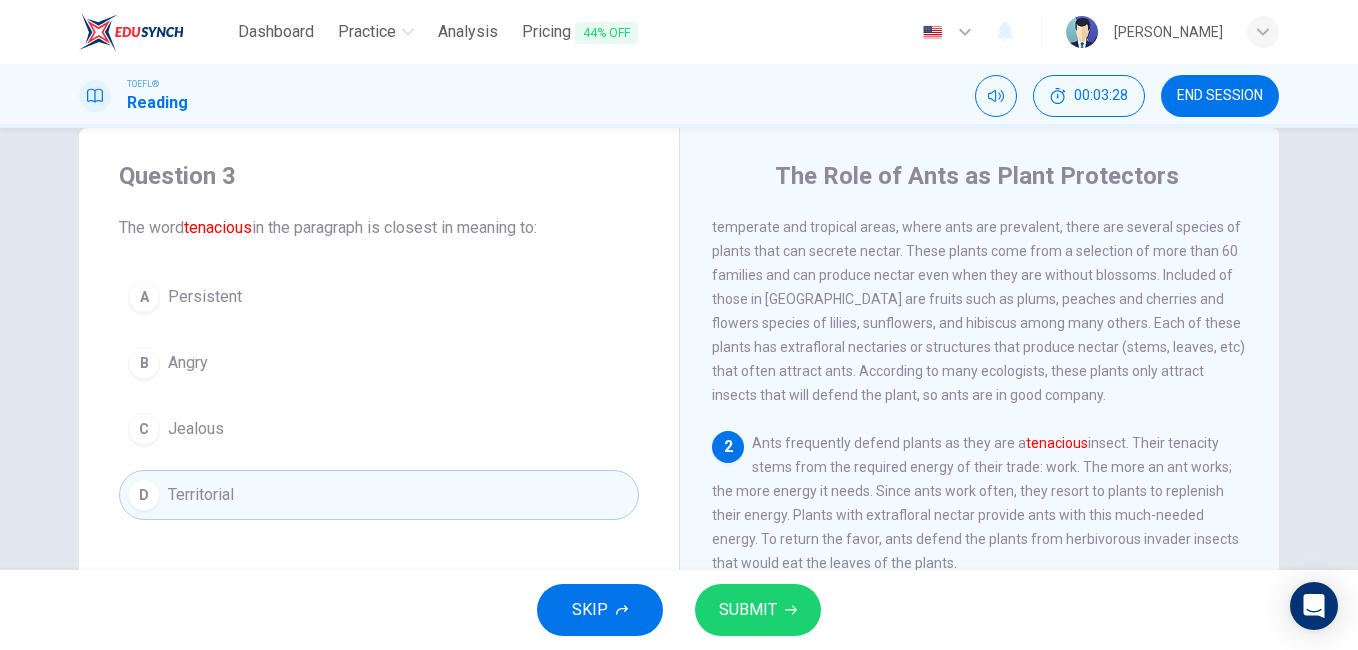 click on "SUBMIT" at bounding box center [748, 610] 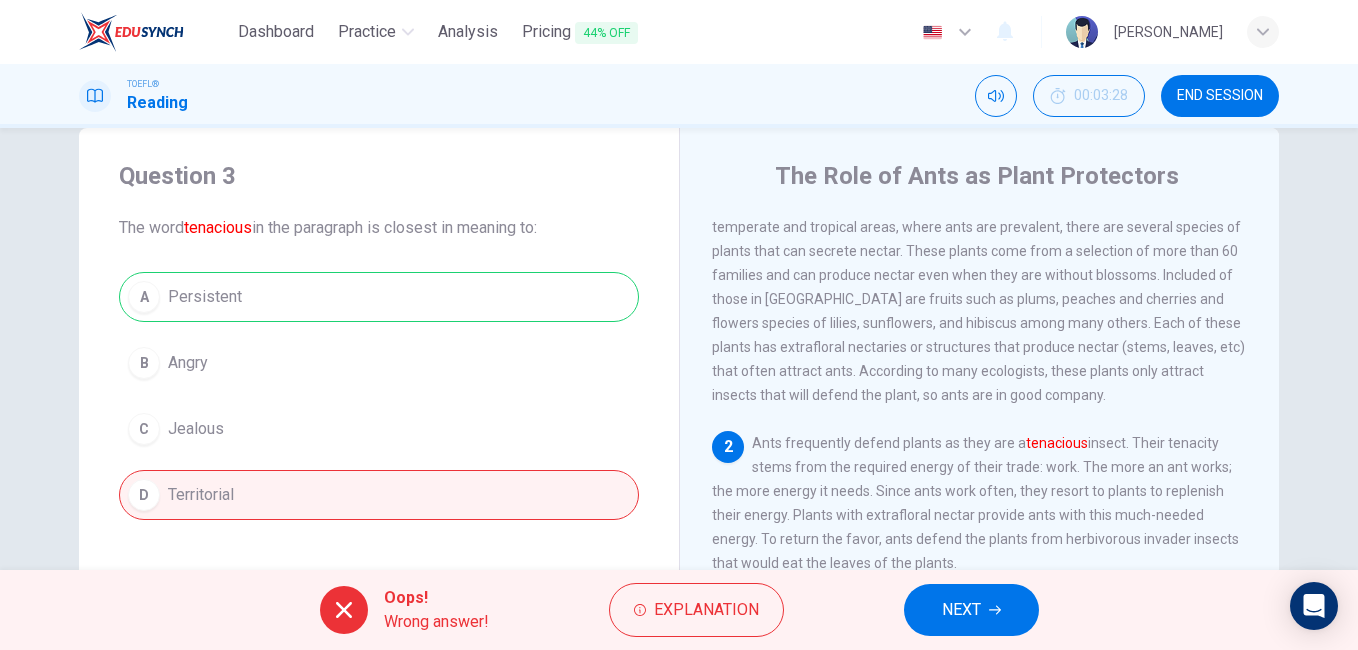 click on "NEXT" at bounding box center [961, 610] 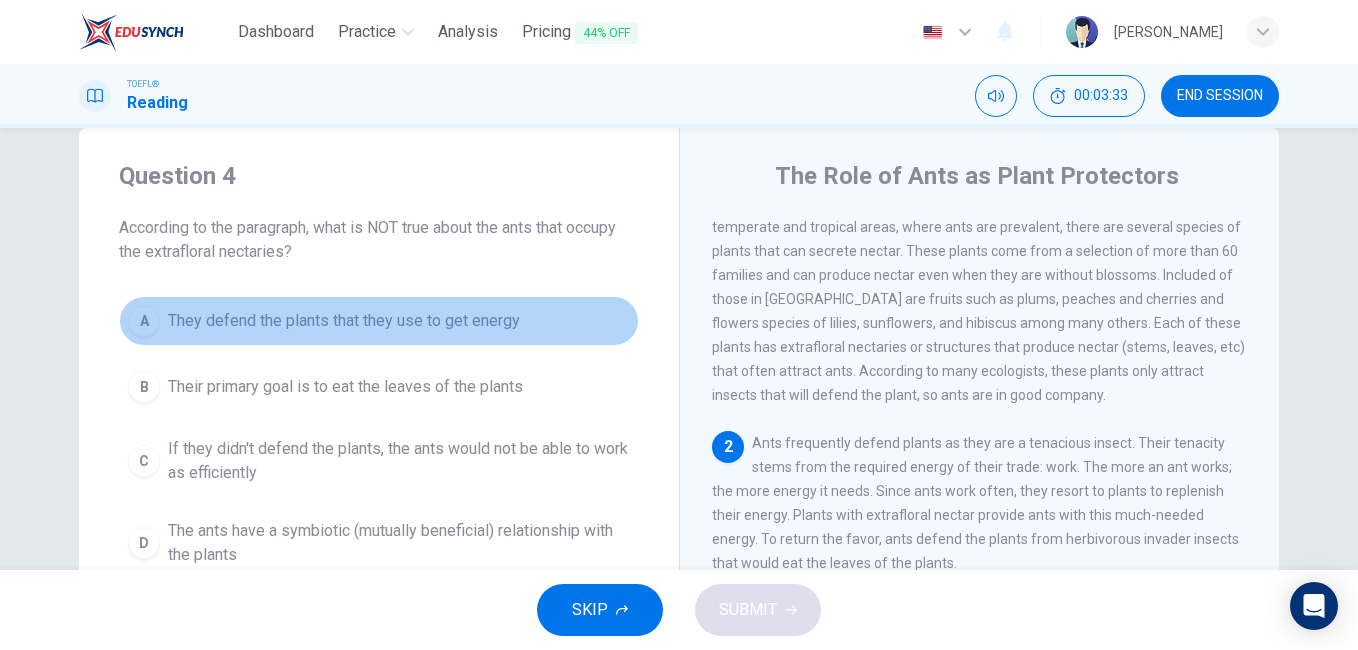 click on "They defend the plants that they use to get energy" at bounding box center (344, 321) 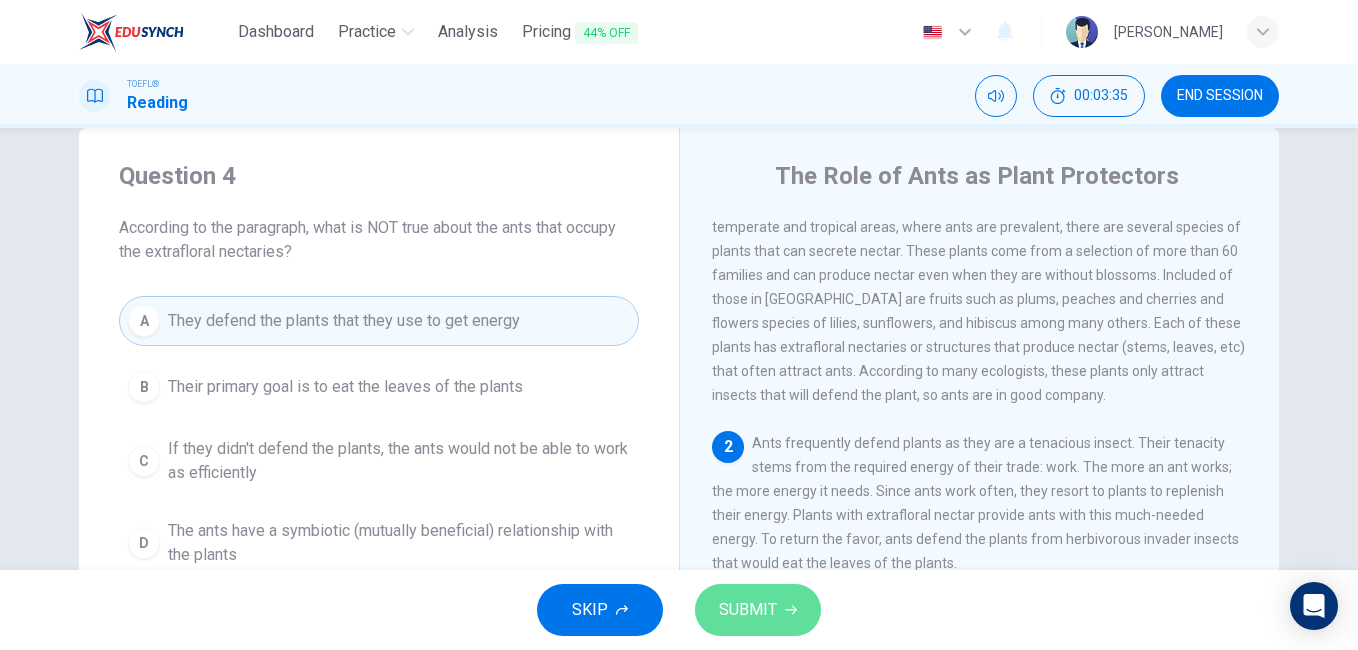click on "SUBMIT" at bounding box center (758, 610) 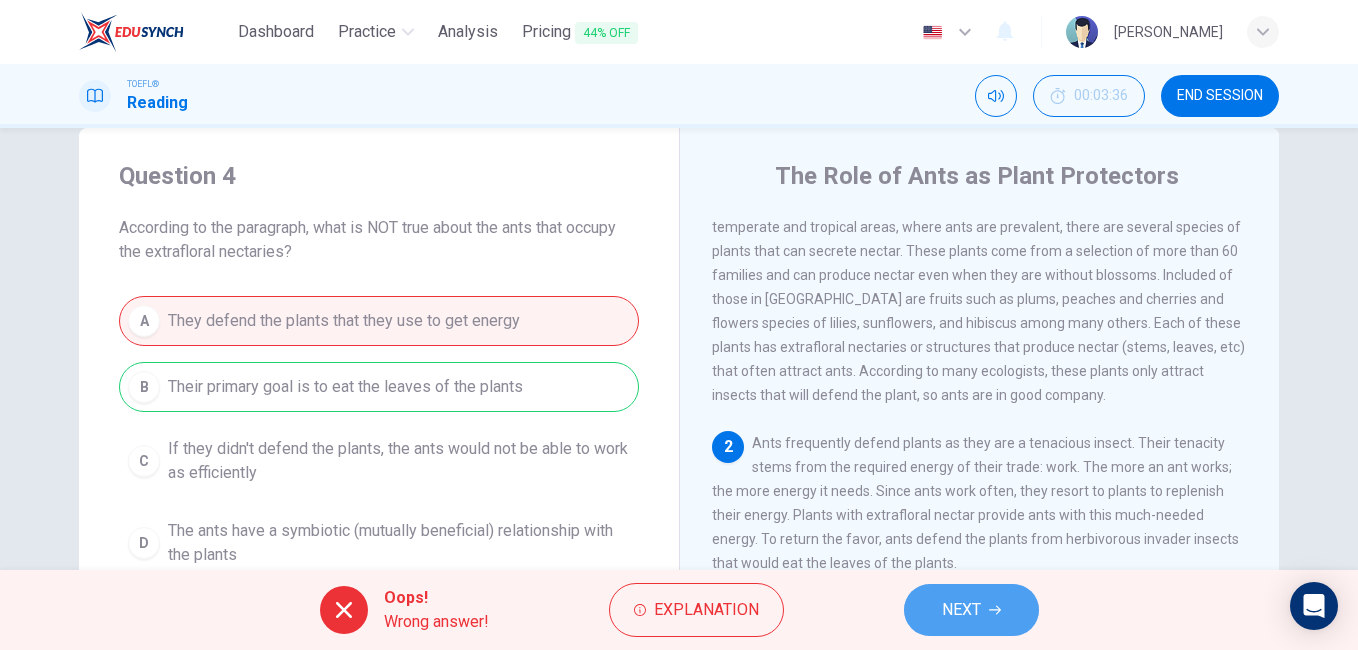 click on "NEXT" at bounding box center (961, 610) 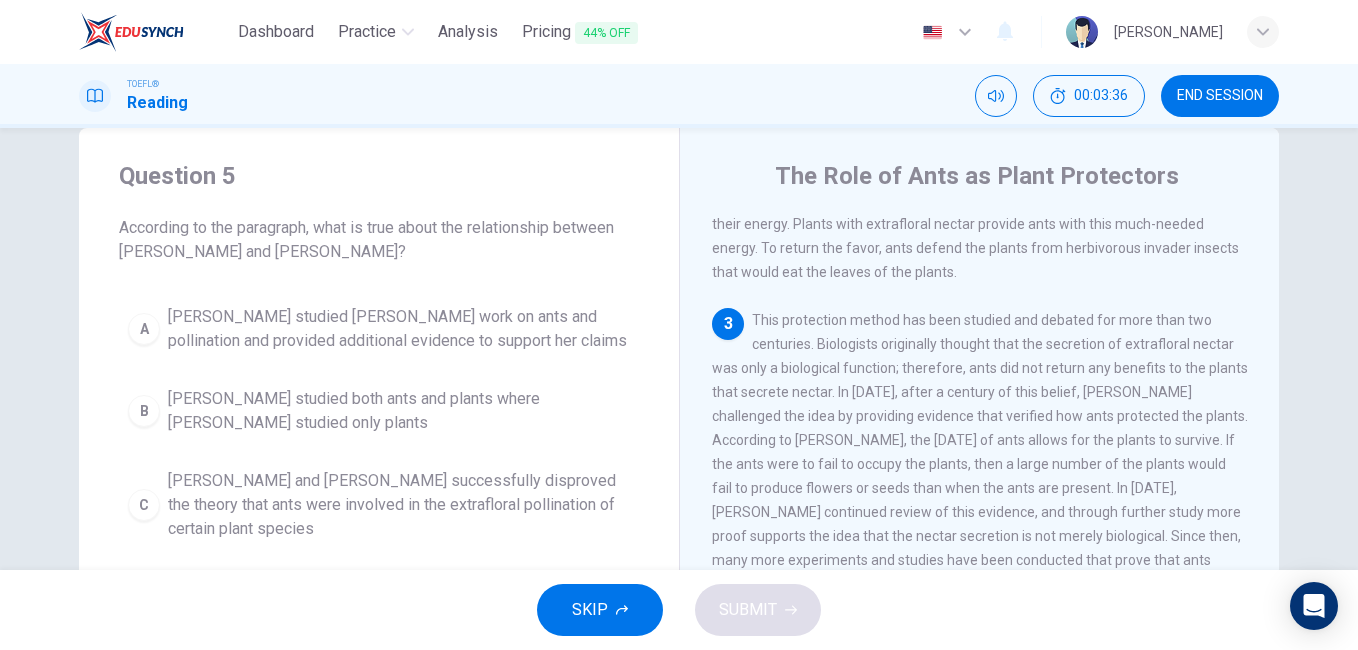 scroll, scrollTop: 373, scrollLeft: 0, axis: vertical 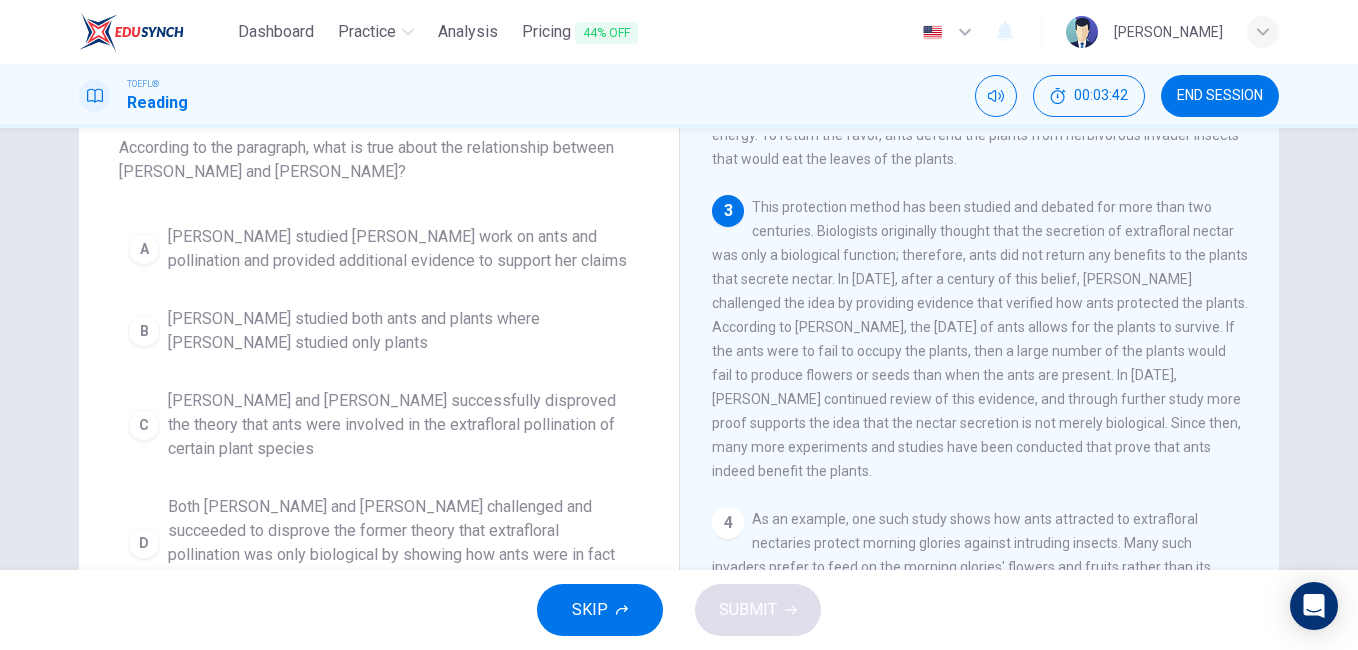 click on "Both [PERSON_NAME] and [PERSON_NAME] challenged and succeeded to disprove the former theory that extrafloral pollination was only biological by showing how ants were in fact involved" at bounding box center [399, 543] 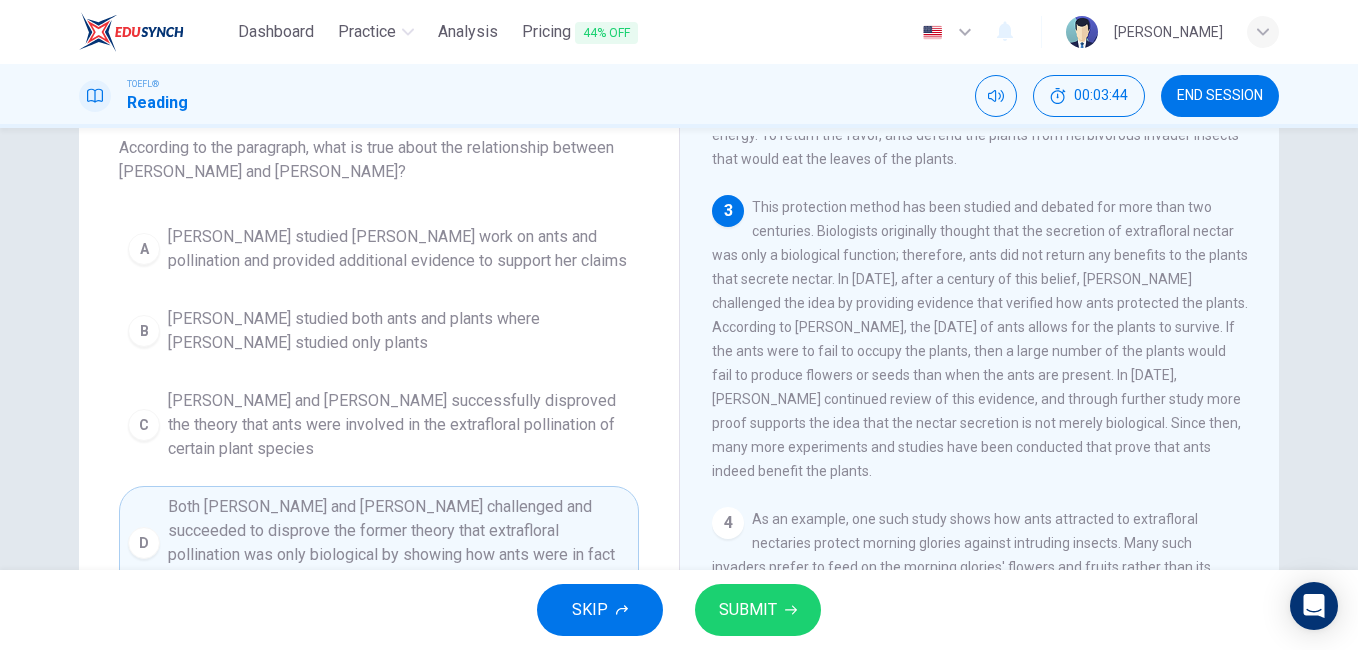 click 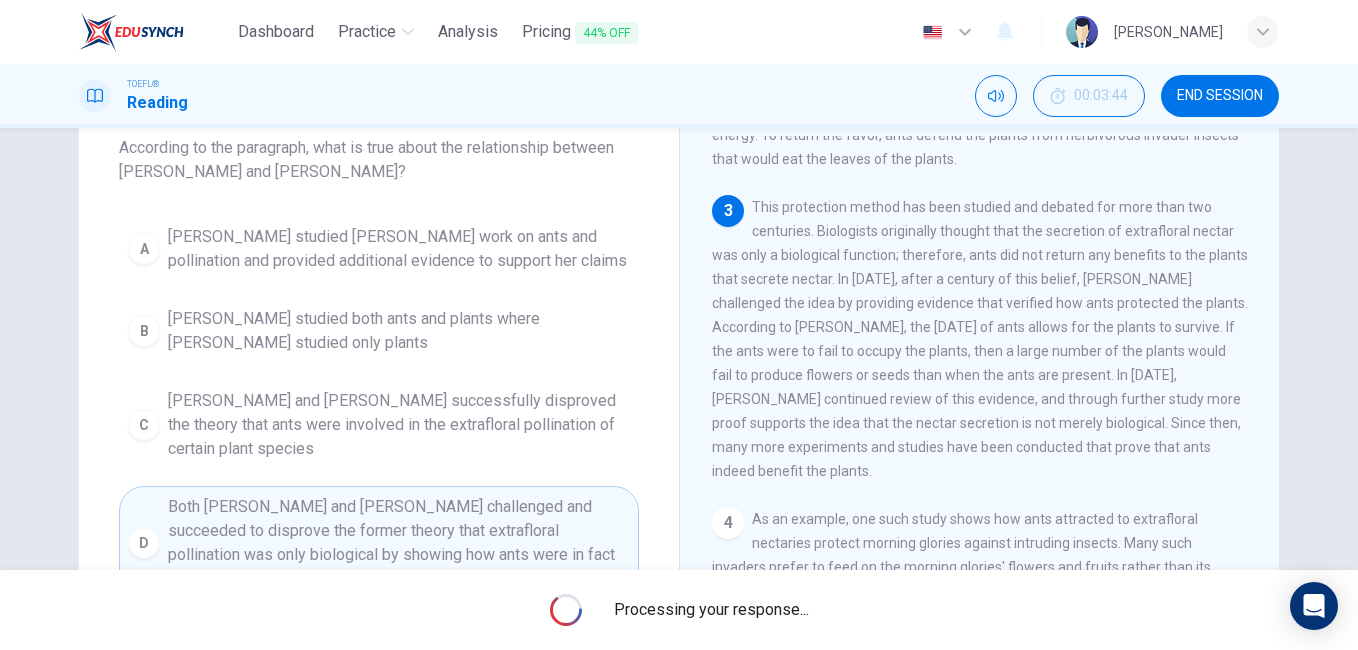 click on "Processing your response..." at bounding box center [711, 610] 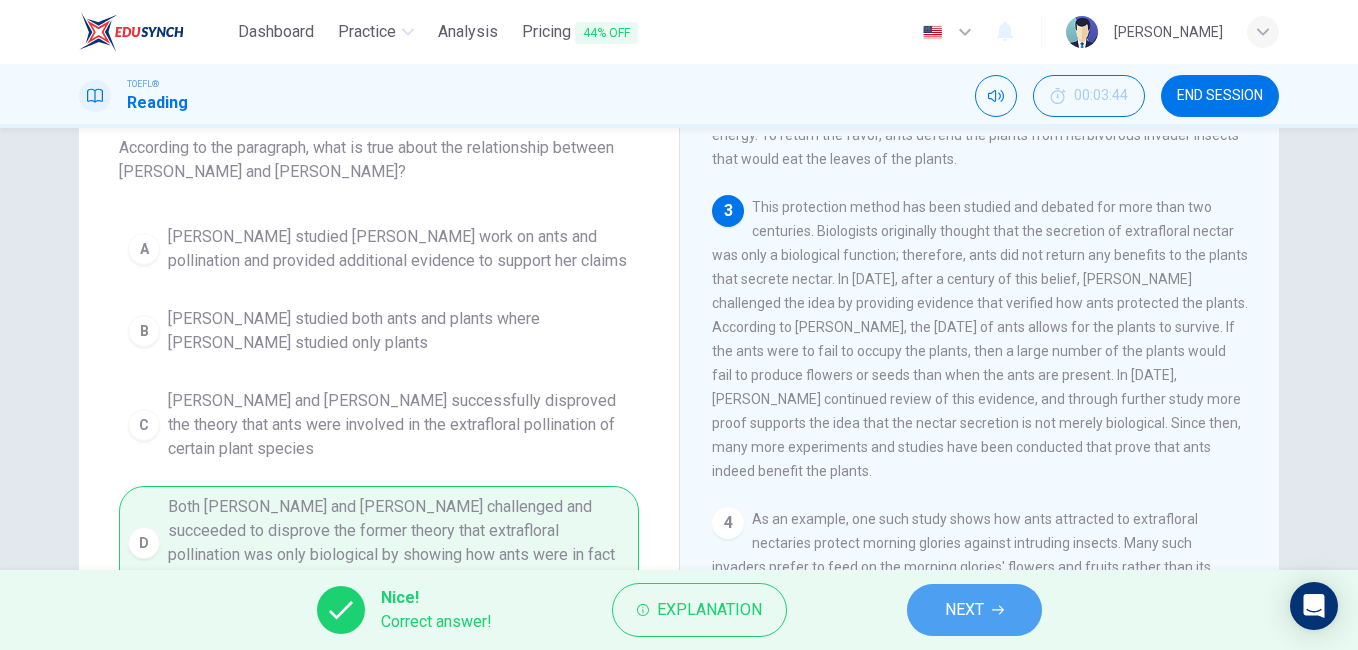 click on "NEXT" at bounding box center (964, 610) 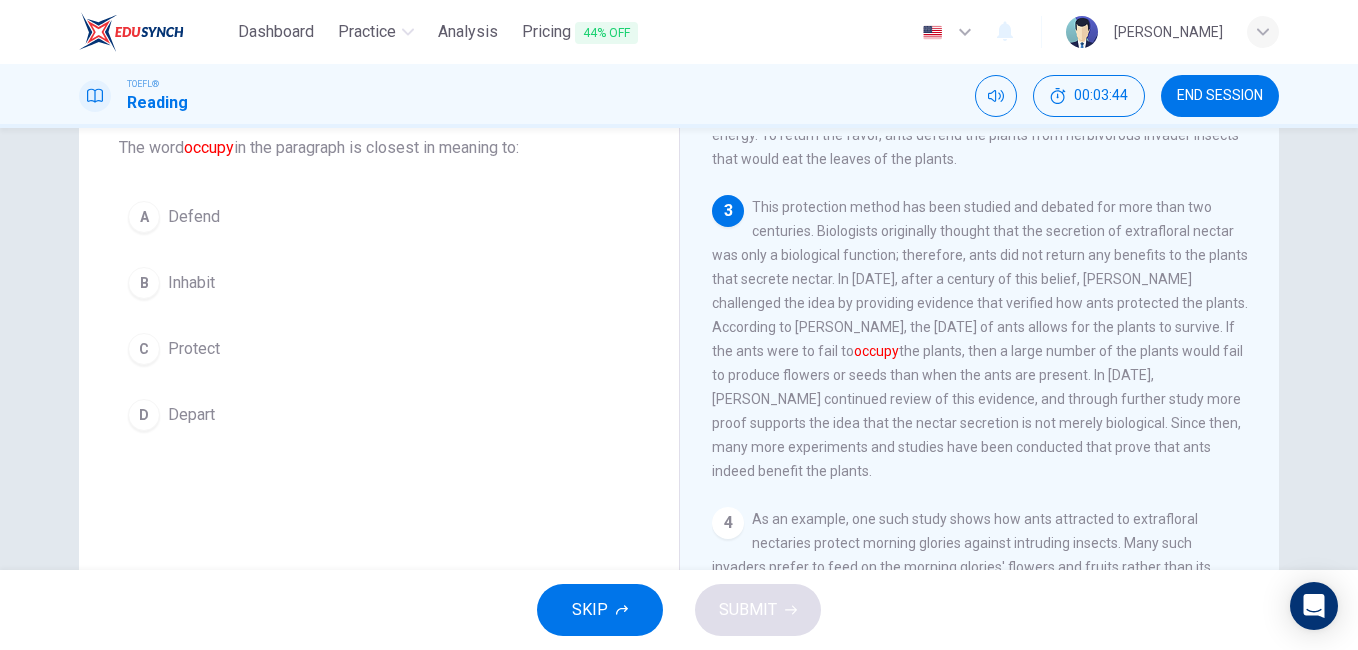 scroll, scrollTop: 448, scrollLeft: 0, axis: vertical 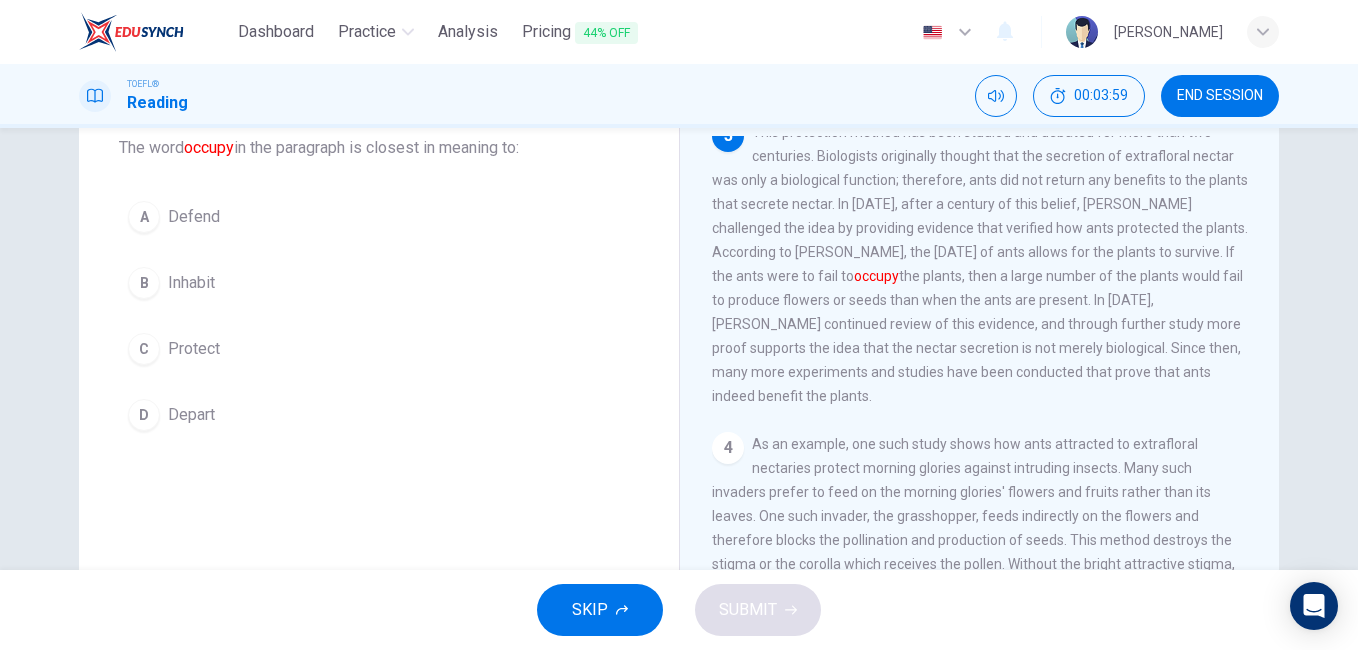 click on "B Inhabit" at bounding box center (379, 283) 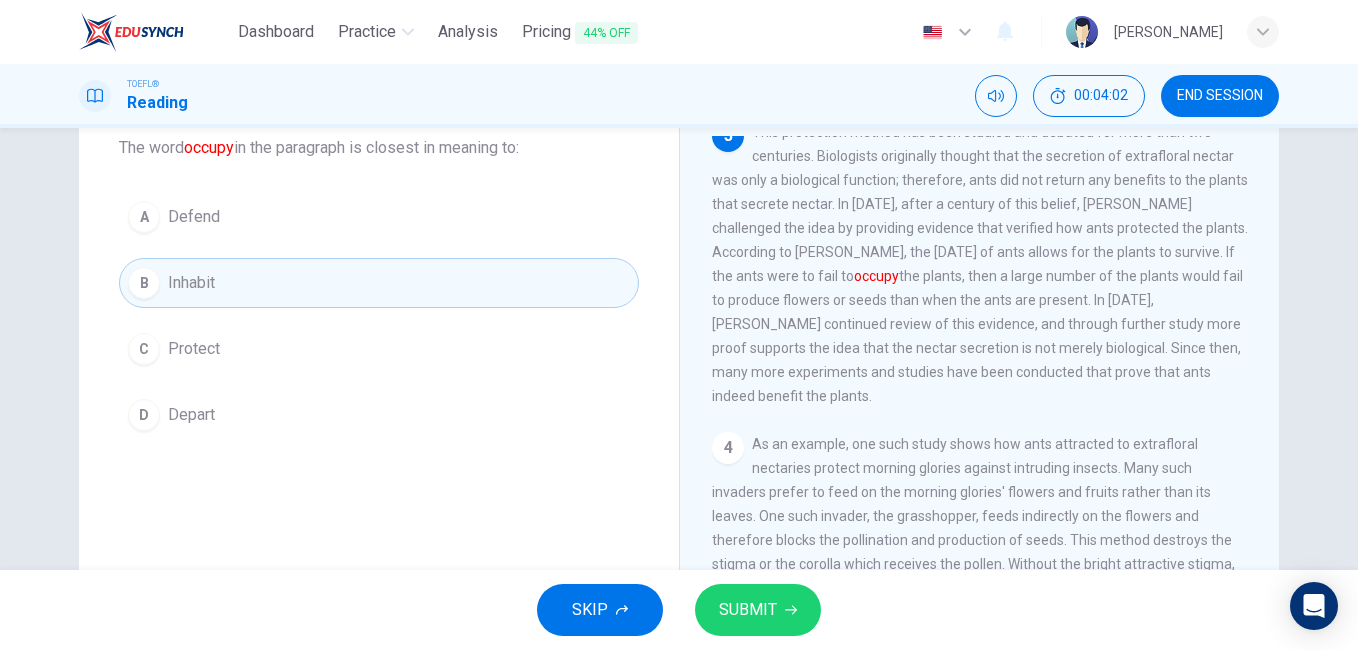 click on "SUBMIT" at bounding box center [748, 610] 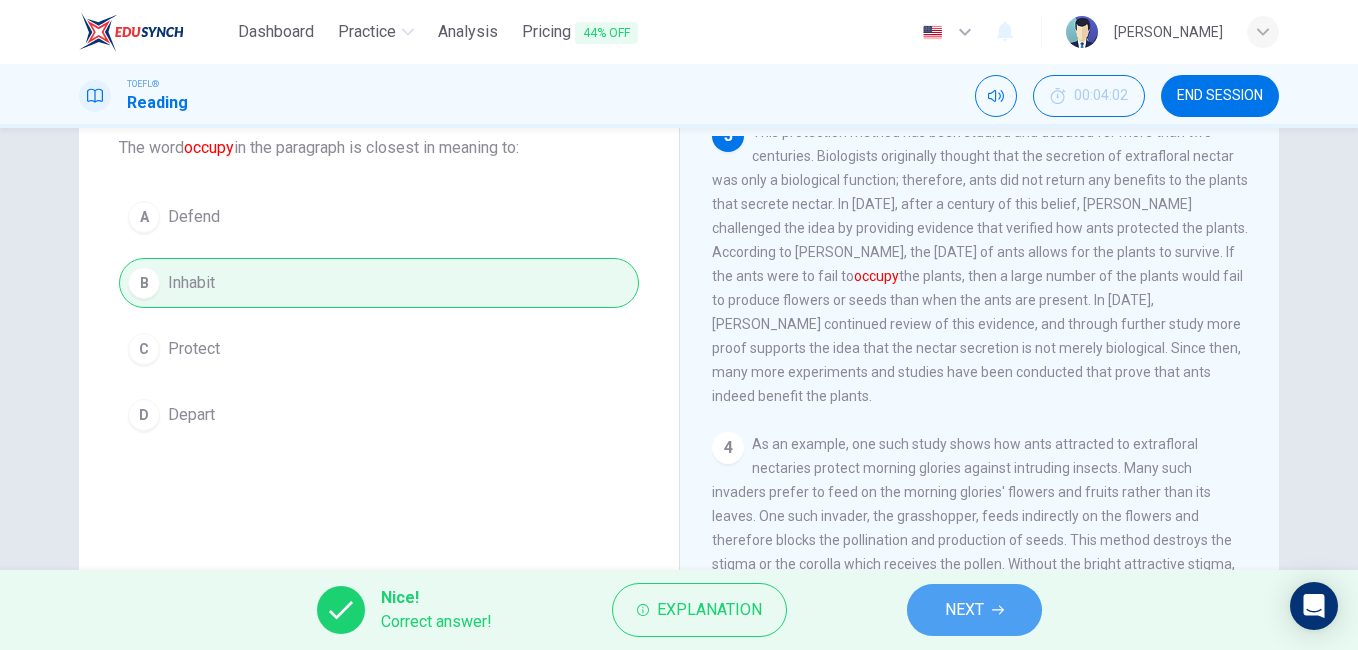 click on "NEXT" at bounding box center [974, 610] 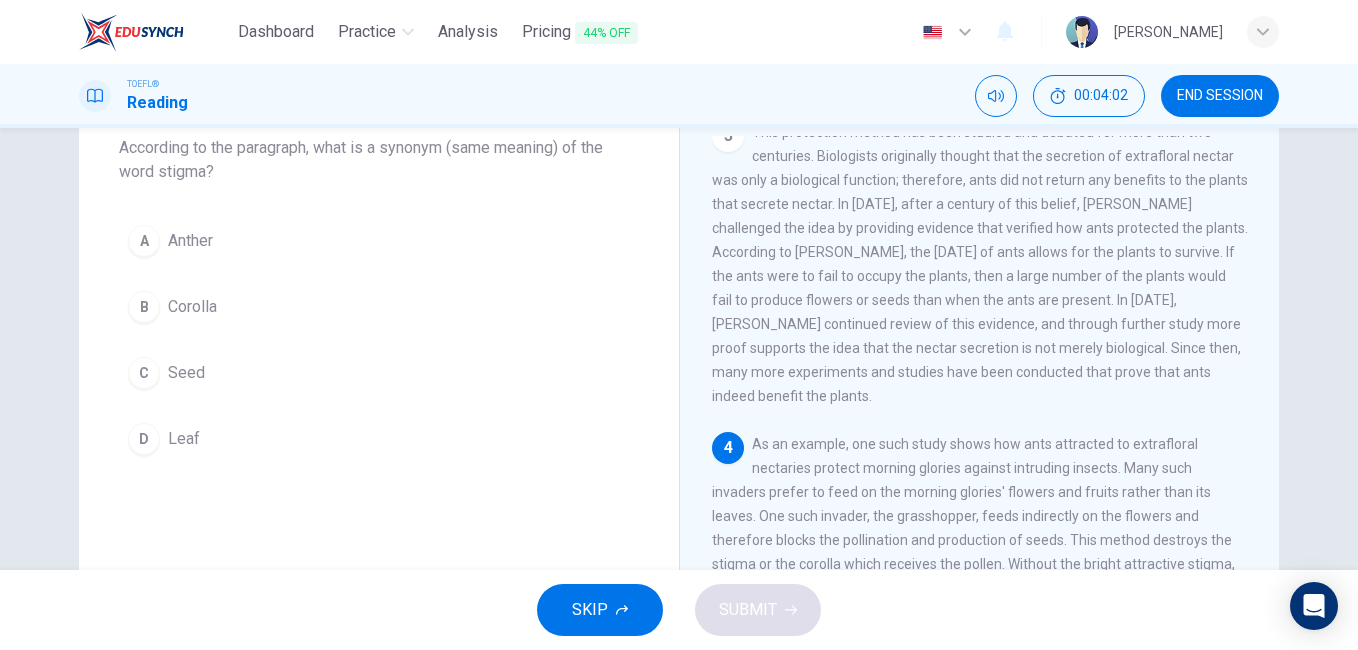 scroll, scrollTop: 647, scrollLeft: 0, axis: vertical 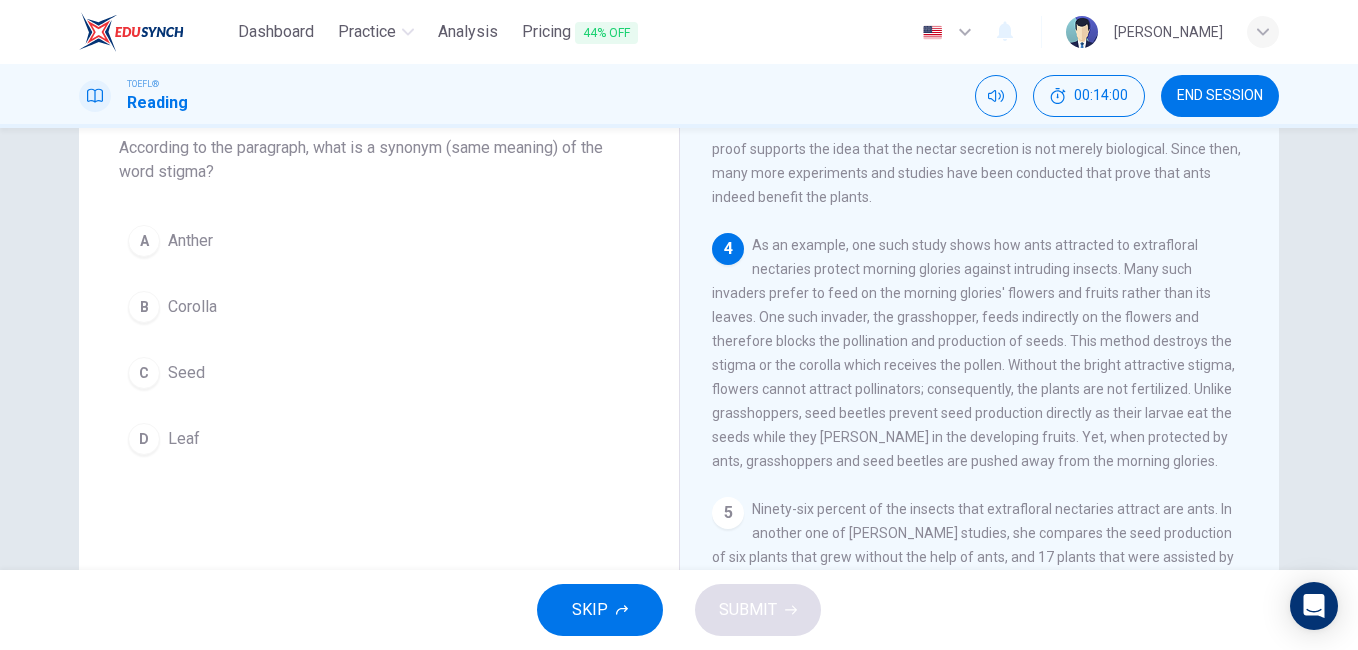 click on "SKIP SUBMIT" at bounding box center [679, 610] 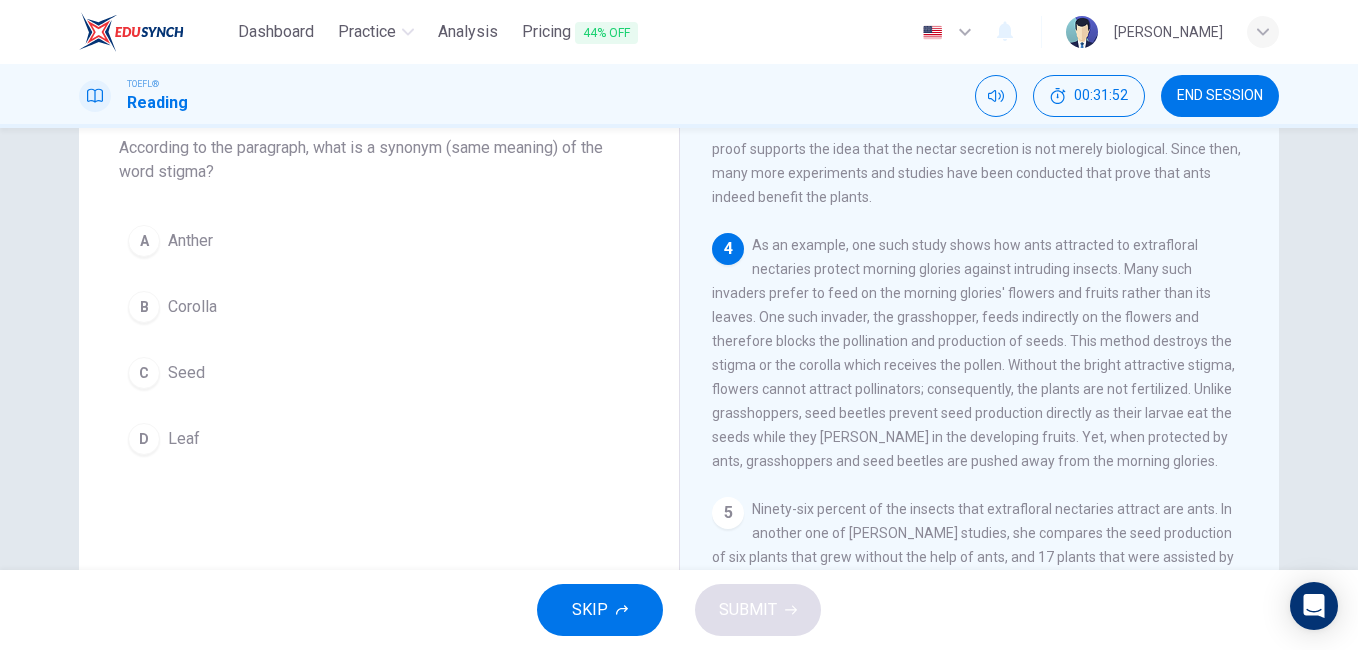click on "4 As an example, one such study shows how ants attracted to extrafloral nectaries protect morning glories against intruding insects. Many such invaders prefer to feed on the morning glories' flowers and fruits rather than its leaves. One such invader, the grasshopper, feeds indirectly on the flowers and therefore blocks the pollination and production of seeds. This method destroys the stigma or the corolla which receives the pollen. Without the bright attractive stigma, flowers cannot attract pollinators; consequently, the plants are not fertilized. Unlike grasshoppers, seed beetles prevent seed production directly as their larvae eat the seeds while they [PERSON_NAME] in the developing fruits. Yet, when protected by ants, grasshoppers and seed beetles are pushed away from the morning glories." at bounding box center (980, 353) 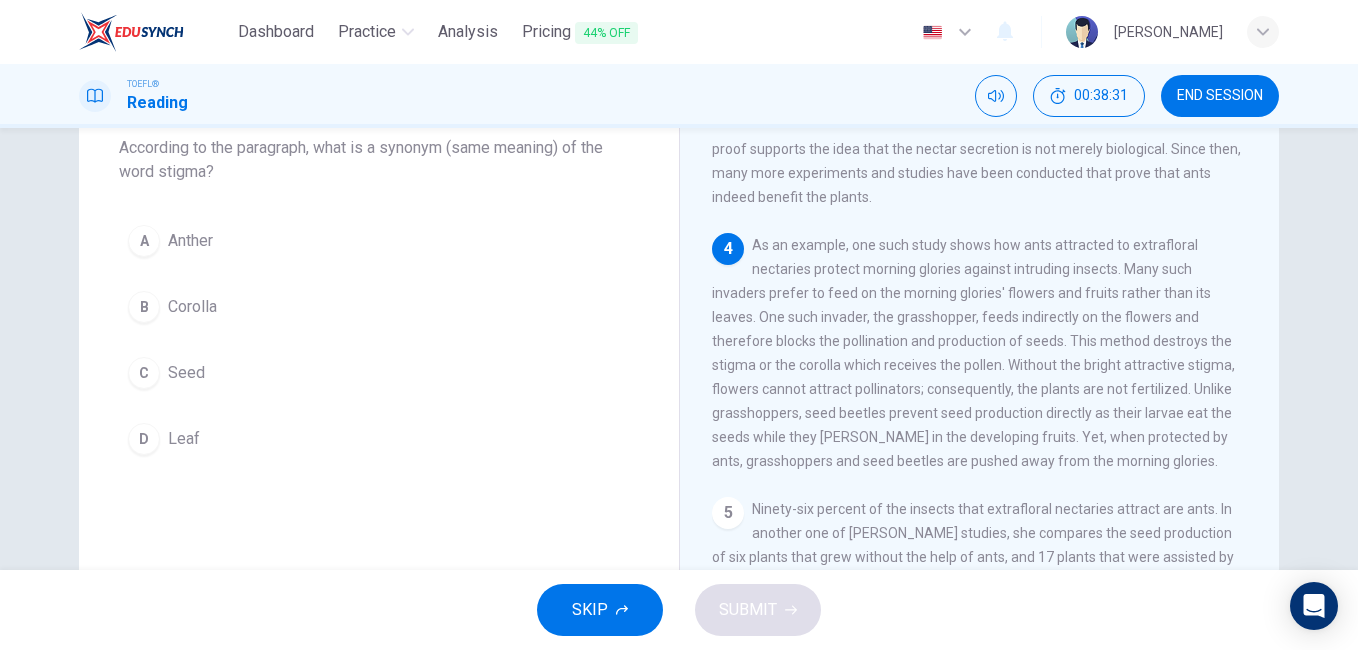 click on "Question 7 According to the paragraph, what is a synonym (same meaning) of the word stigma? A Anther B Corolla C Seed D Leaf The Role of Ants as Plant Protectors 1 Ants are known to be busy bodies that work for a living, so it might not be too surprising to learn that ants play a vital role in protecting plants, too. In temperate and tropical areas, where ants are prevalent, there are several species of plants that can secrete nectar. These plants come from a selection of more than 60 families and can produce nectar even when they are without blossoms. Included of those in [GEOGRAPHIC_DATA] are fruits such as plums, peaches and cherries and flowers species of lilies, sunflowers, and hibiscus among many others. Each of these plants has extrafloral nectaries or structures that produce nectar (stems, leaves, etc) that often attract ants. According to many ecologists, these plants only attract insects that will defend the plant, so ants are in good company. 2 3 4 5" at bounding box center [679, 349] 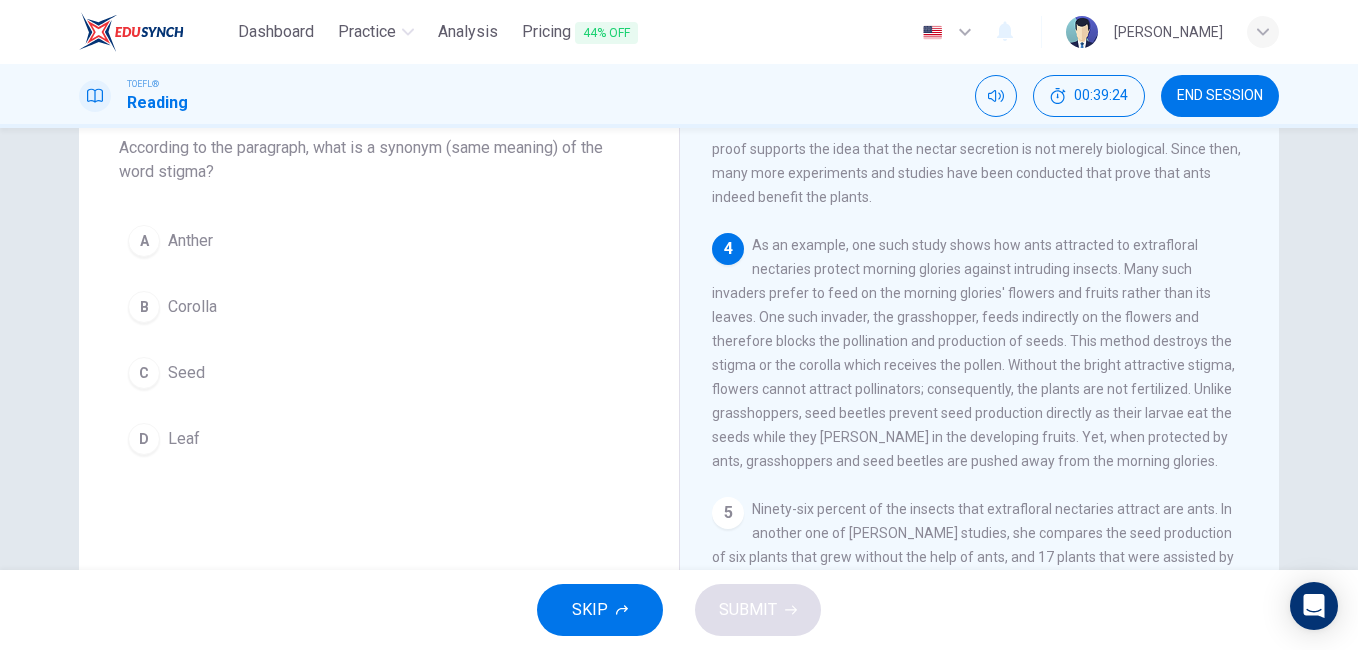 click on "Question 7 According to the paragraph, what is a synonym (same meaning) of the word stigma? A Anther B Corolla C Seed D Leaf The Role of Ants as Plant Protectors 1 Ants are known to be busy bodies that work for a living, so it might not be too surprising to learn that ants play a vital role in protecting plants, too. In temperate and tropical areas, where ants are prevalent, there are several species of plants that can secrete nectar. These plants come from a selection of more than 60 families and can produce nectar even when they are without blossoms. Included of those in [GEOGRAPHIC_DATA] are fruits such as plums, peaches and cherries and flowers species of lilies, sunflowers, and hibiscus among many others. Each of these plants has extrafloral nectaries or structures that produce nectar (stems, leaves, etc) that often attract ants. According to many ecologists, these plants only attract insects that will defend the plant, so ants are in good company. 2 3 4 5" at bounding box center (679, 349) 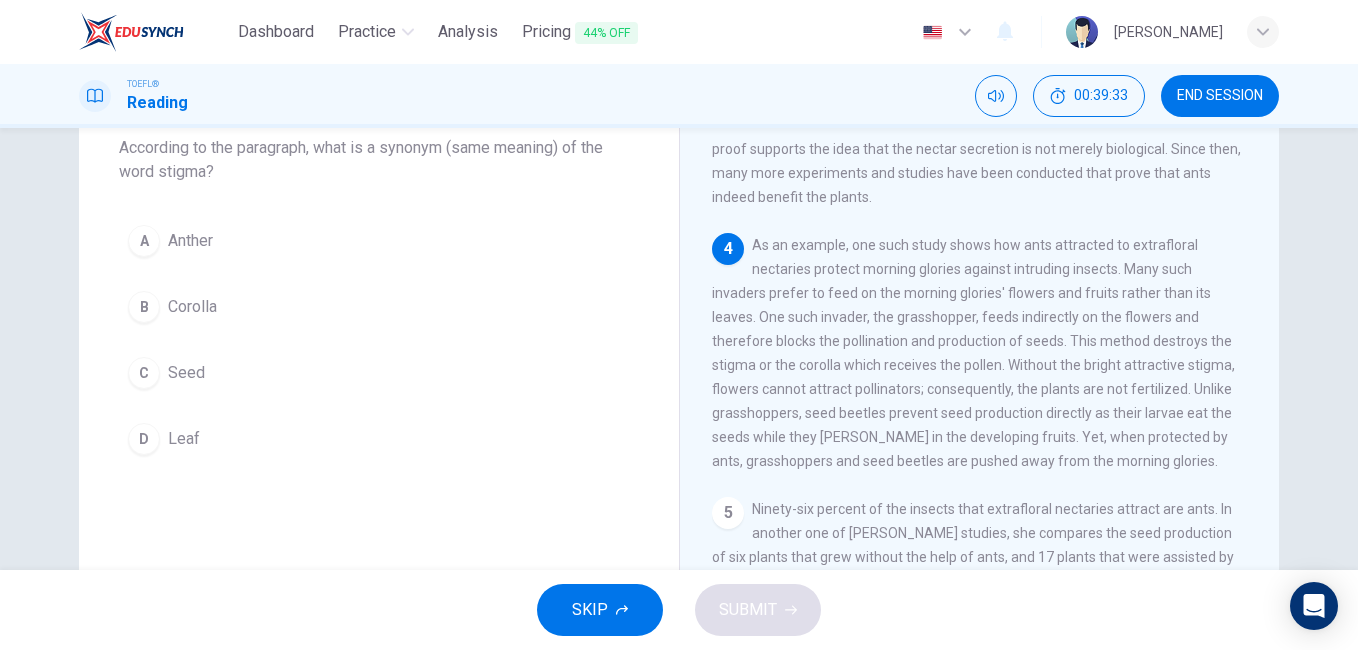 click on "Question 7 According to the paragraph, what is a synonym (same meaning) of the word stigma? A Anther B Corolla C Seed D Leaf The Role of Ants as Plant Protectors 1 Ants are known to be busy bodies that work for a living, so it might not be too surprising to learn that ants play a vital role in protecting plants, too. In temperate and tropical areas, where ants are prevalent, there are several species of plants that can secrete nectar. These plants come from a selection of more than 60 families and can produce nectar even when they are without blossoms. Included of those in [GEOGRAPHIC_DATA] are fruits such as plums, peaches and cherries and flowers species of lilies, sunflowers, and hibiscus among many others. Each of these plants has extrafloral nectaries or structures that produce nectar (stems, leaves, etc) that often attract ants. According to many ecologists, these plants only attract insects that will defend the plant, so ants are in good company. 2 3 4 5" at bounding box center [679, 349] 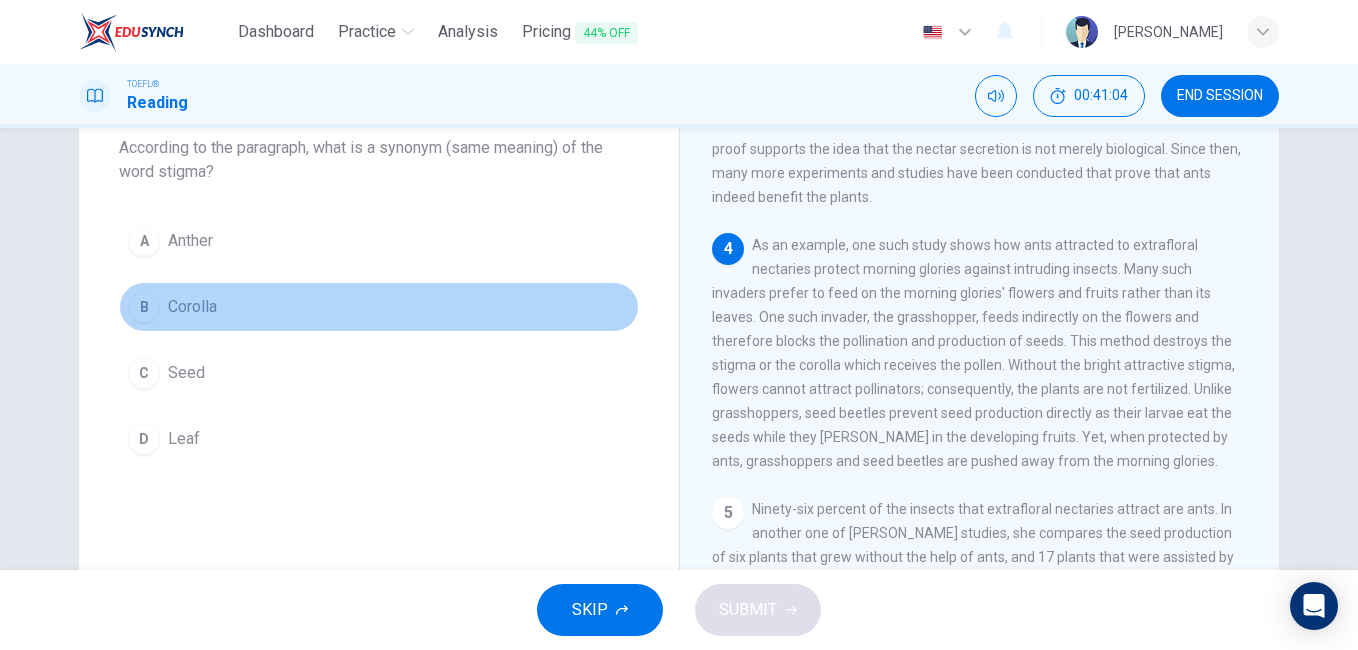 click on "B Corolla" at bounding box center (379, 307) 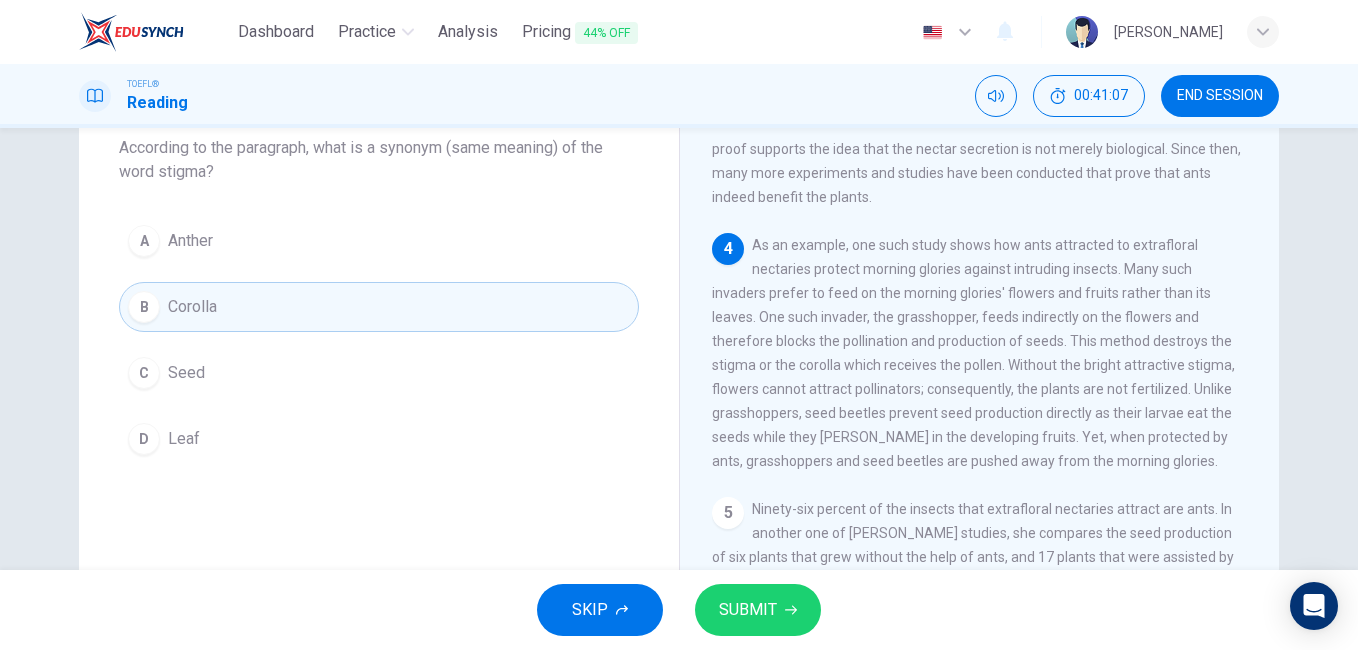 click on "SUBMIT" at bounding box center [748, 610] 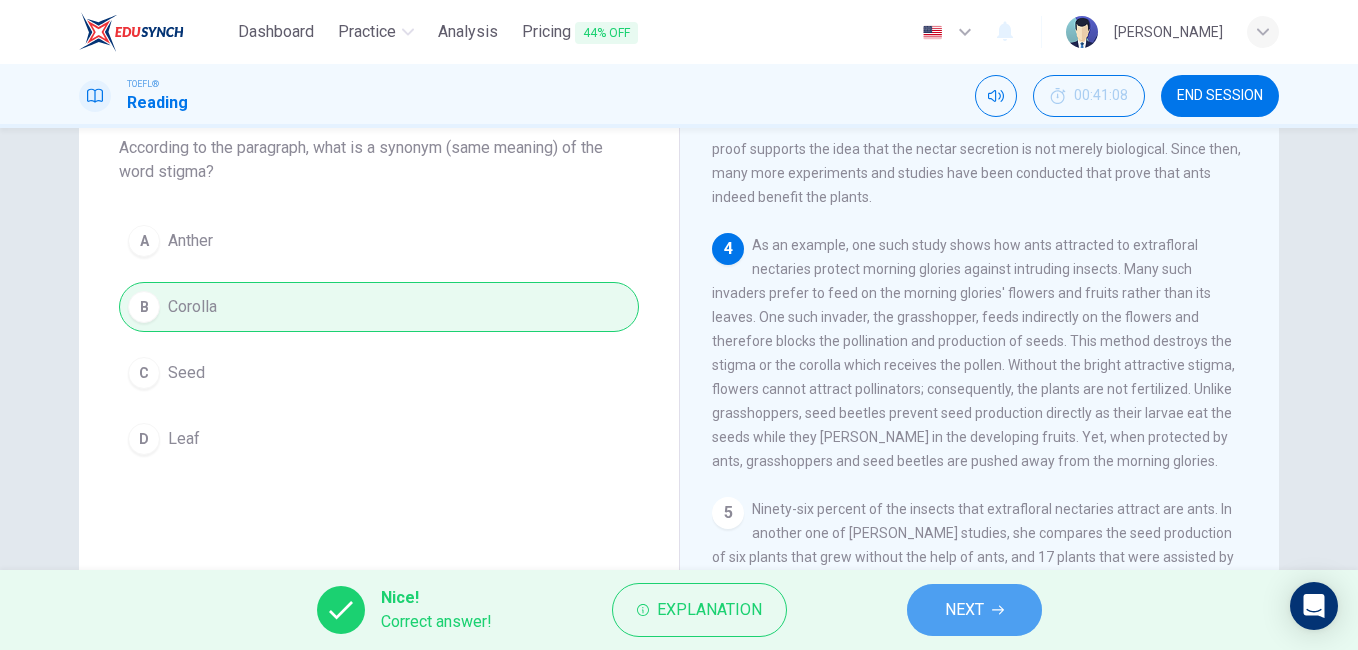 click on "NEXT" at bounding box center [964, 610] 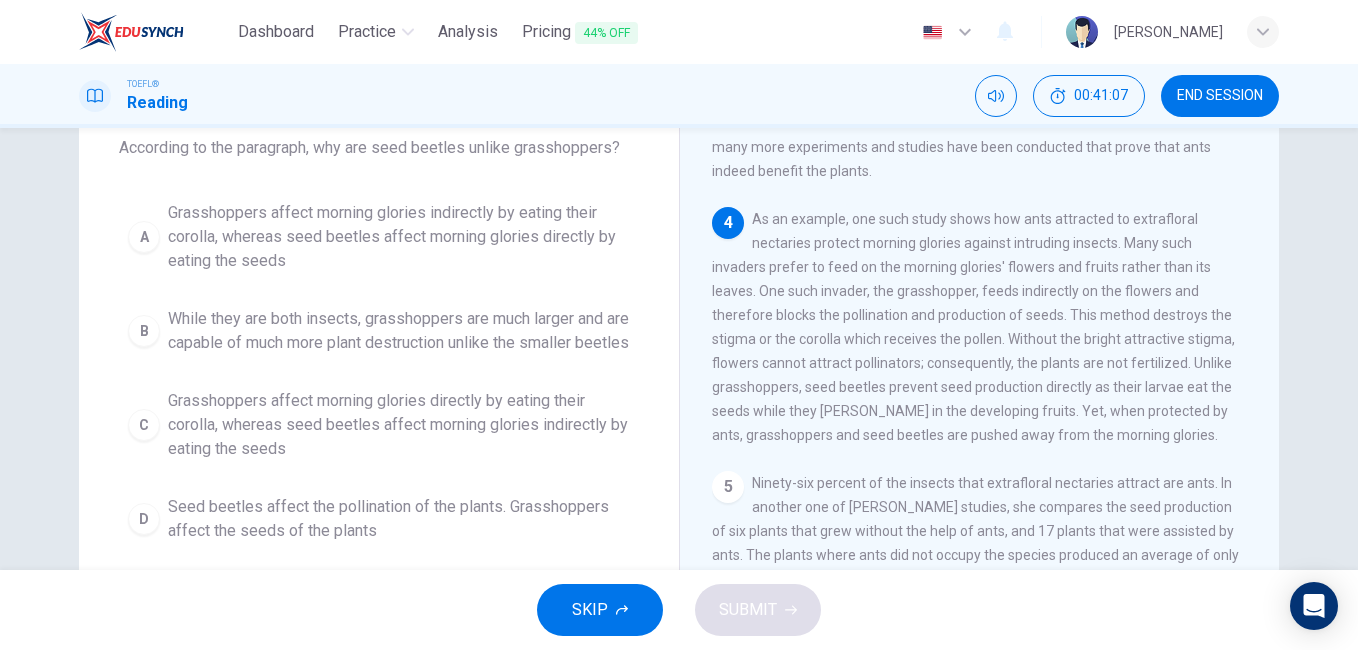 scroll, scrollTop: 720, scrollLeft: 0, axis: vertical 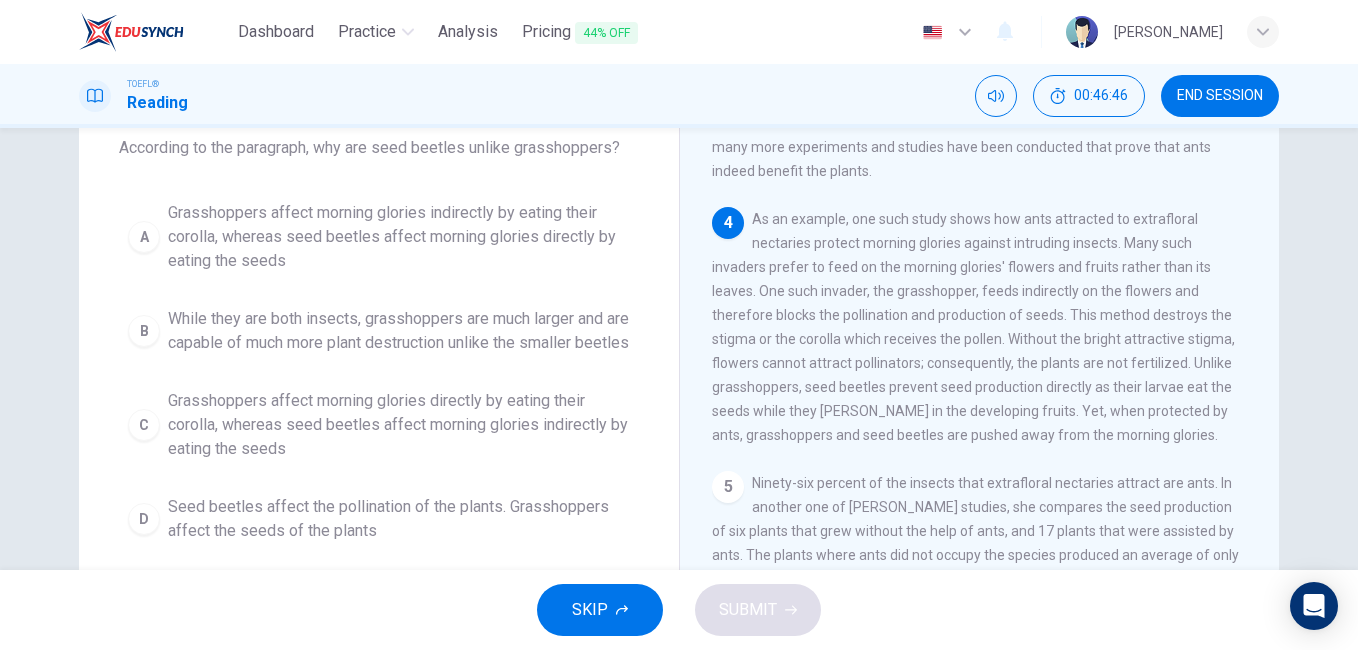 click on "SKIP SUBMIT" at bounding box center (679, 610) 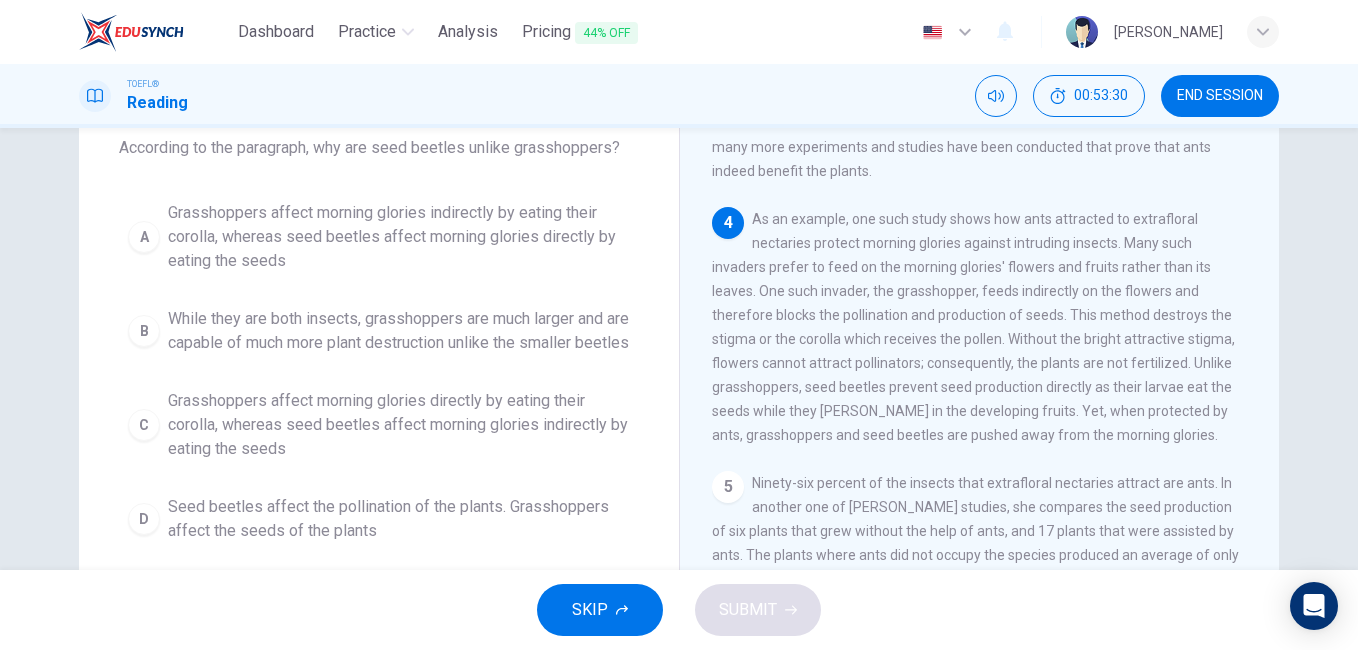 click on "As an example, one such study shows how ants attracted to extrafloral nectaries protect morning glories against intruding insects. Many such invaders prefer to feed on the morning glories' flowers and fruits rather than its leaves. One such invader, the grasshopper, feeds indirectly on the flowers and therefore blocks the pollination and production of seeds. This method destroys the stigma or the corolla which receives the pollen. Without the bright attractive stigma, flowers cannot attract pollinators; consequently, the plants are not fertilized. Unlike grasshoppers, seed beetles prevent seed production directly as their larvae eat the seeds while they [PERSON_NAME] in the developing fruits. Yet, when protected by ants, grasshoppers and seed beetles are pushed away from the morning glories." at bounding box center (973, 327) 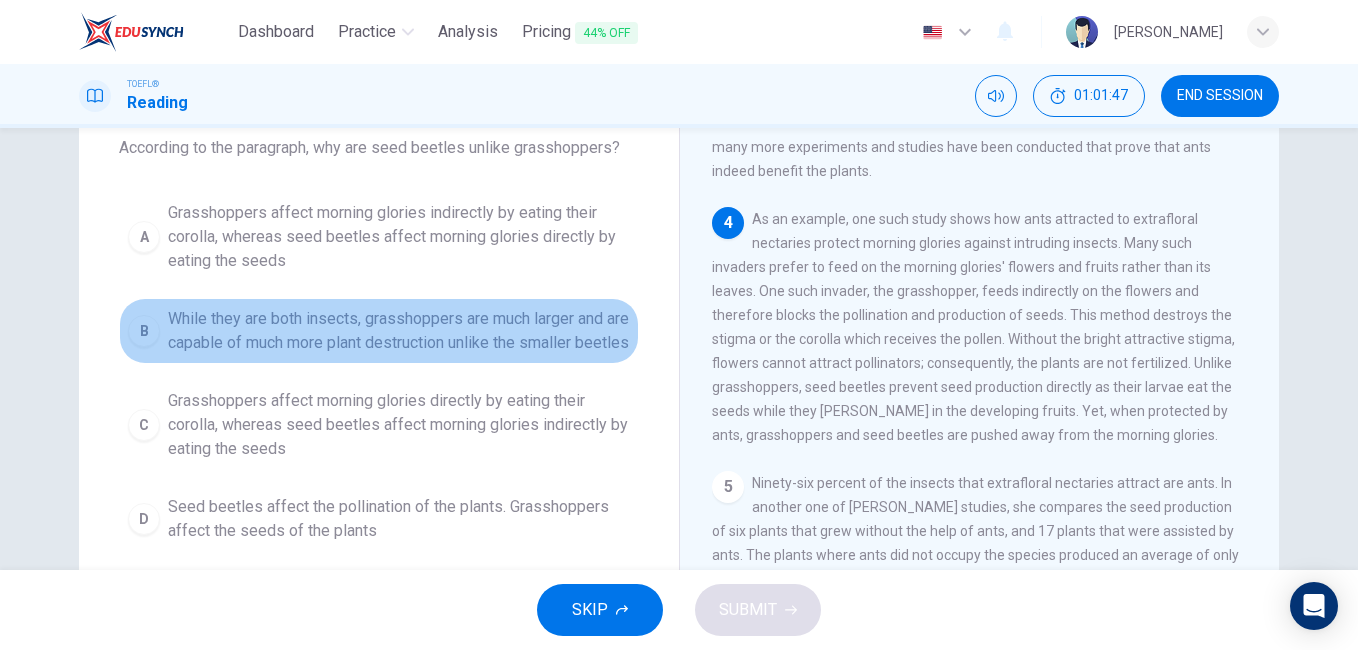 click on "While they are both insects, grasshoppers are much larger and are capable of much more plant destruction unlike the smaller beetles" at bounding box center (399, 331) 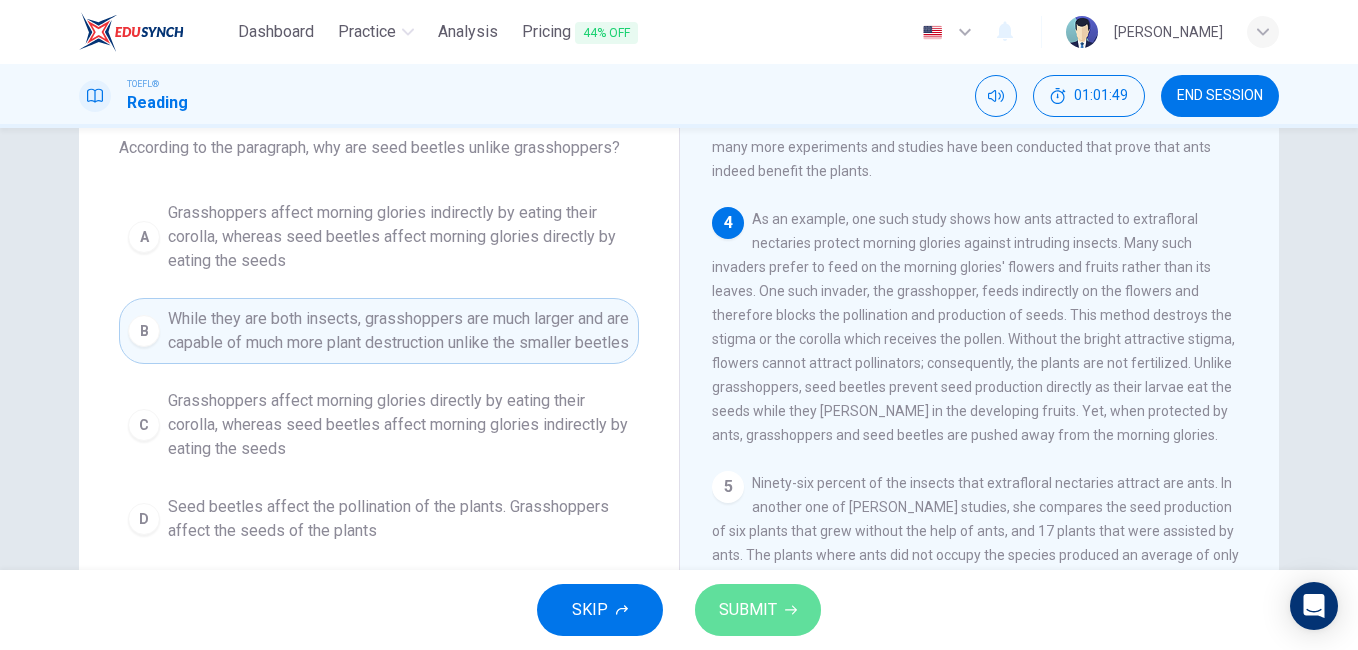 click on "SUBMIT" at bounding box center (748, 610) 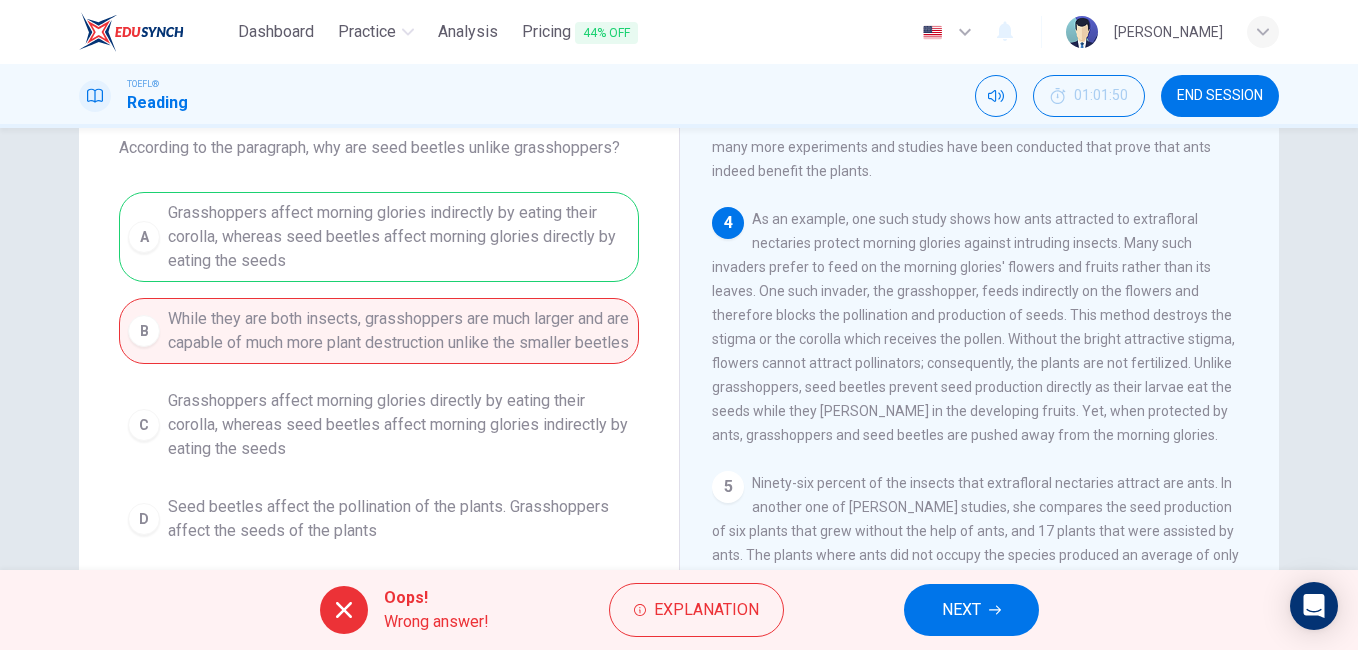click on "NEXT" at bounding box center [971, 610] 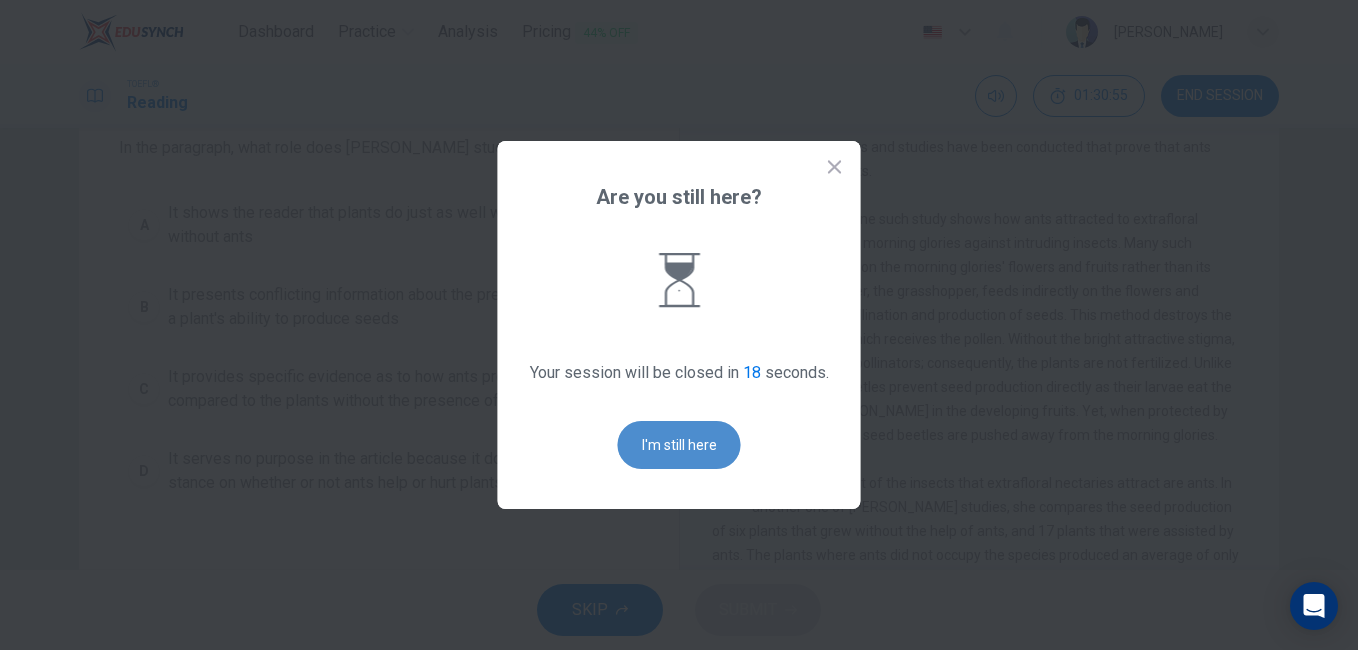click on "I'm still here" at bounding box center [679, 445] 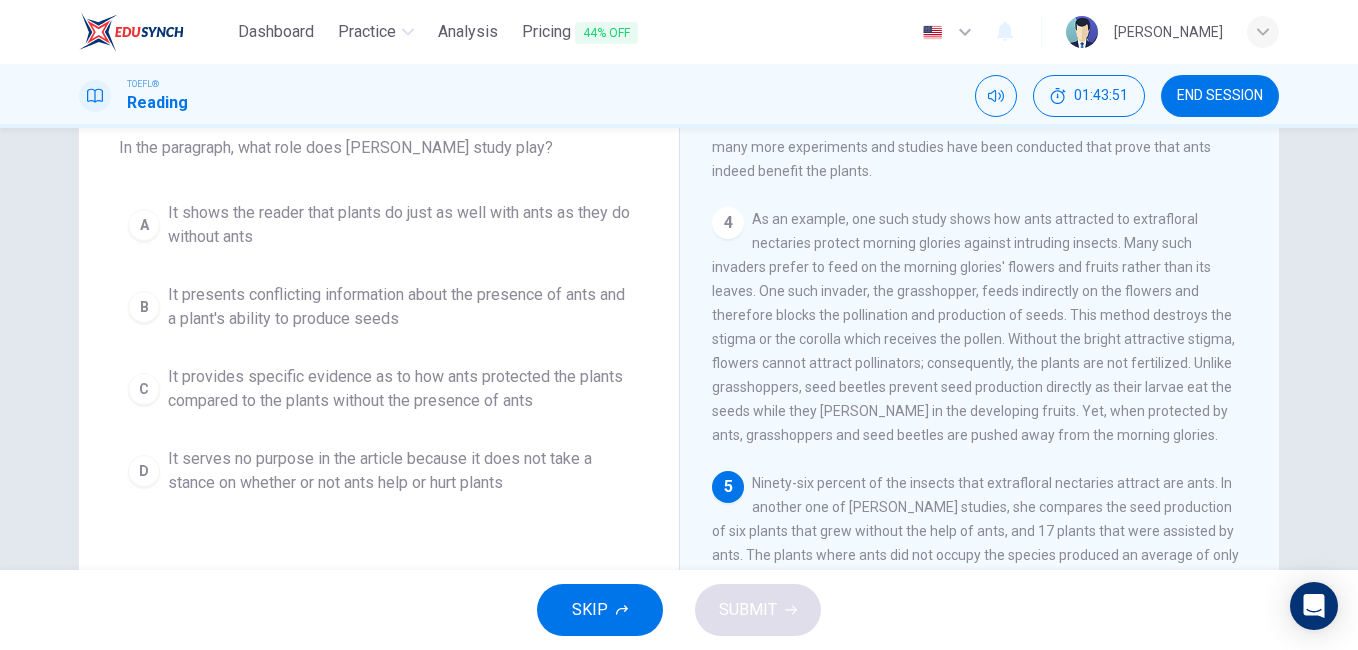 click on "It presents conflicting information about the presence of ants and a plant's ability to produce seeds" at bounding box center [399, 307] 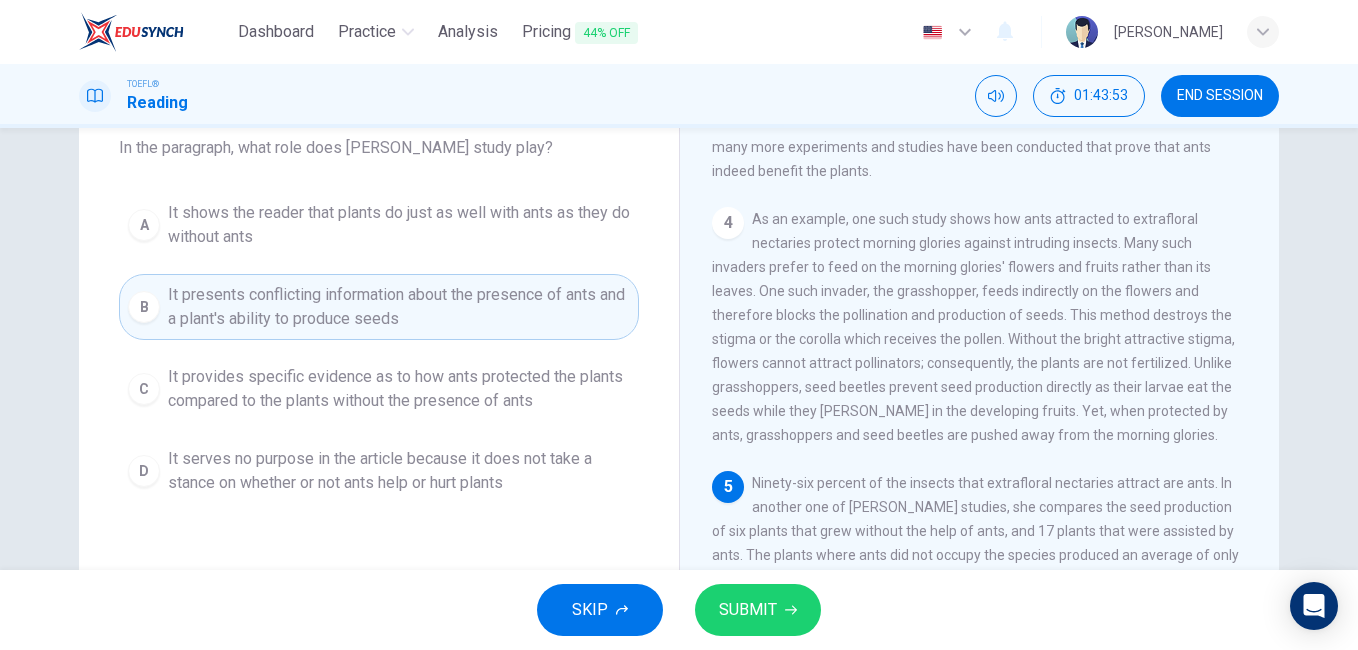click on "SUBMIT" at bounding box center (748, 610) 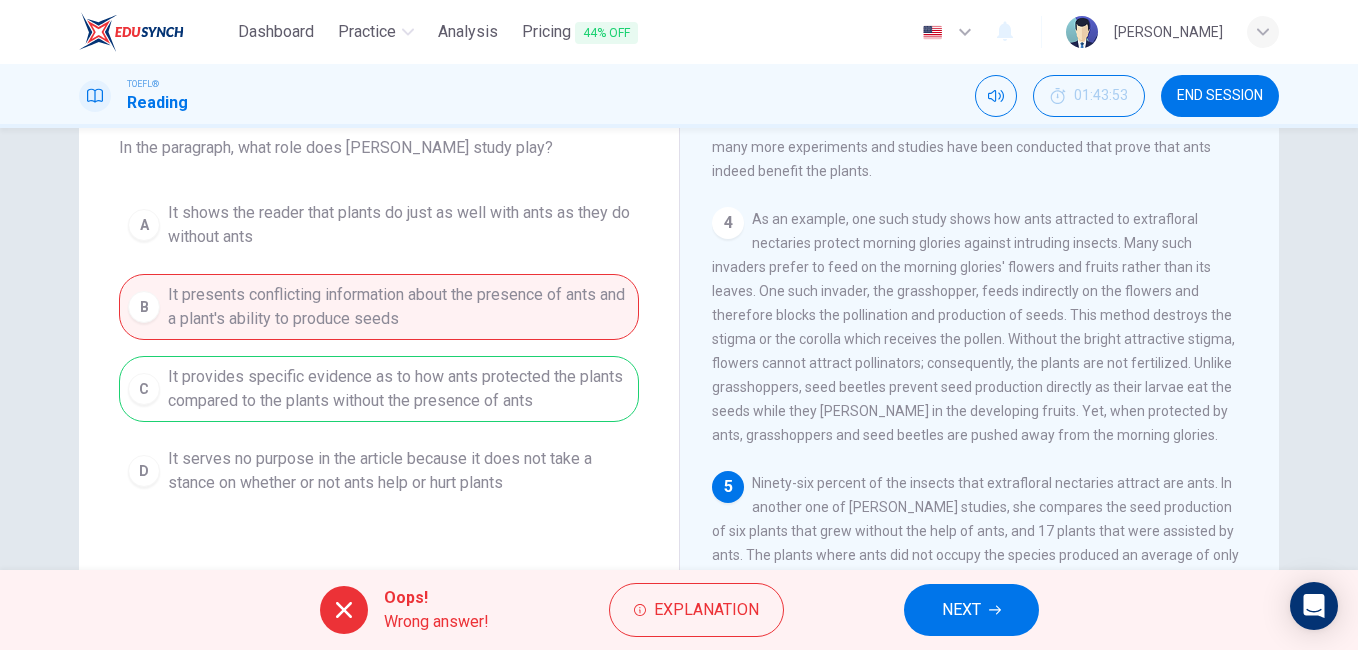 click on "NEXT" at bounding box center [961, 610] 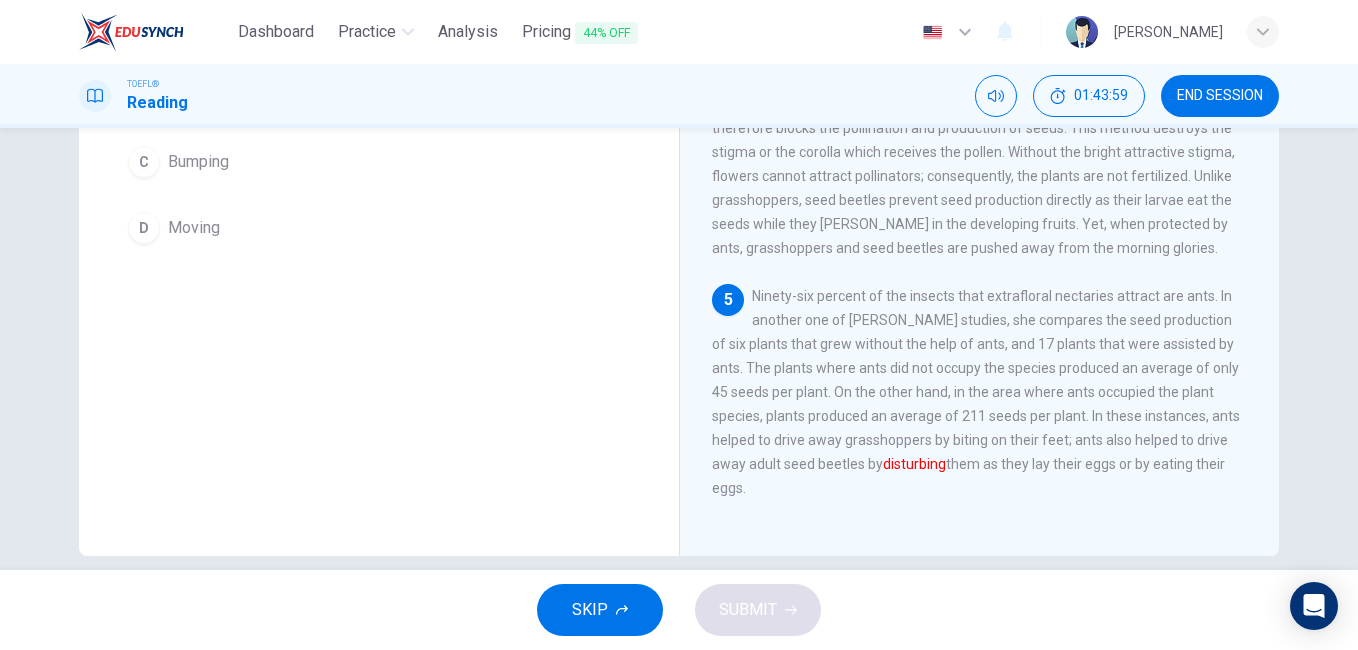 scroll, scrollTop: 320, scrollLeft: 0, axis: vertical 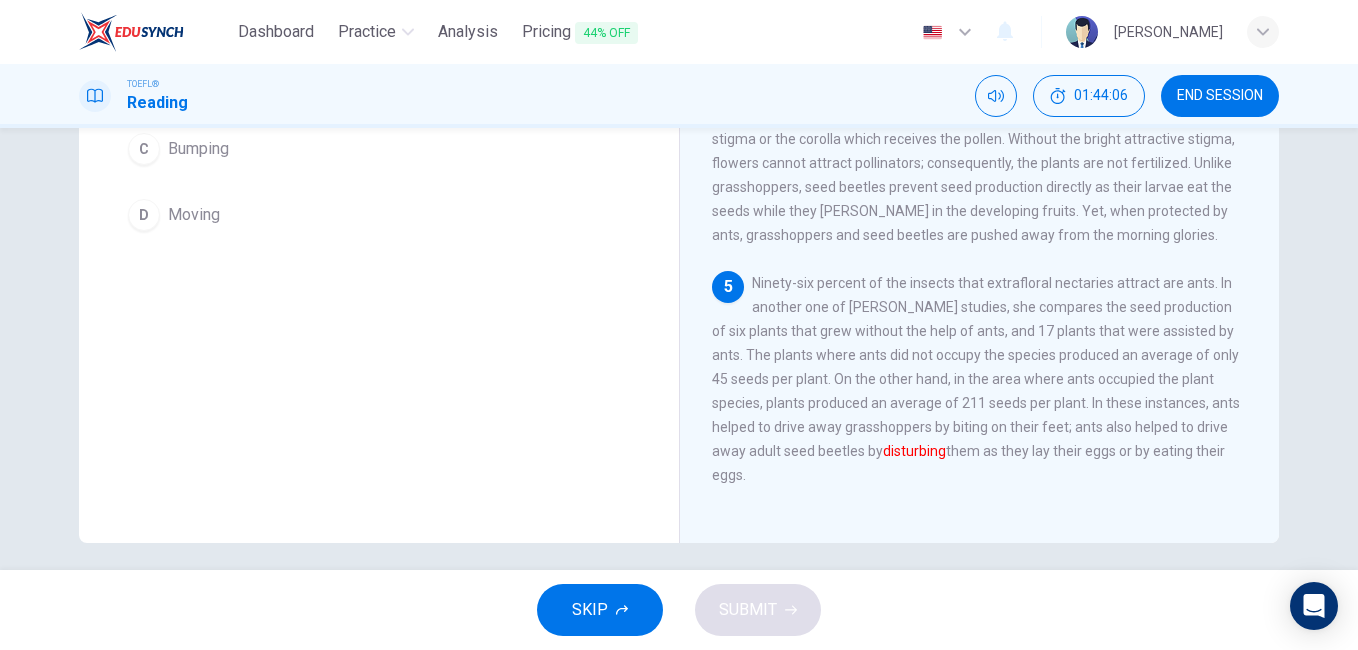 click on "C Bumping" at bounding box center [379, 149] 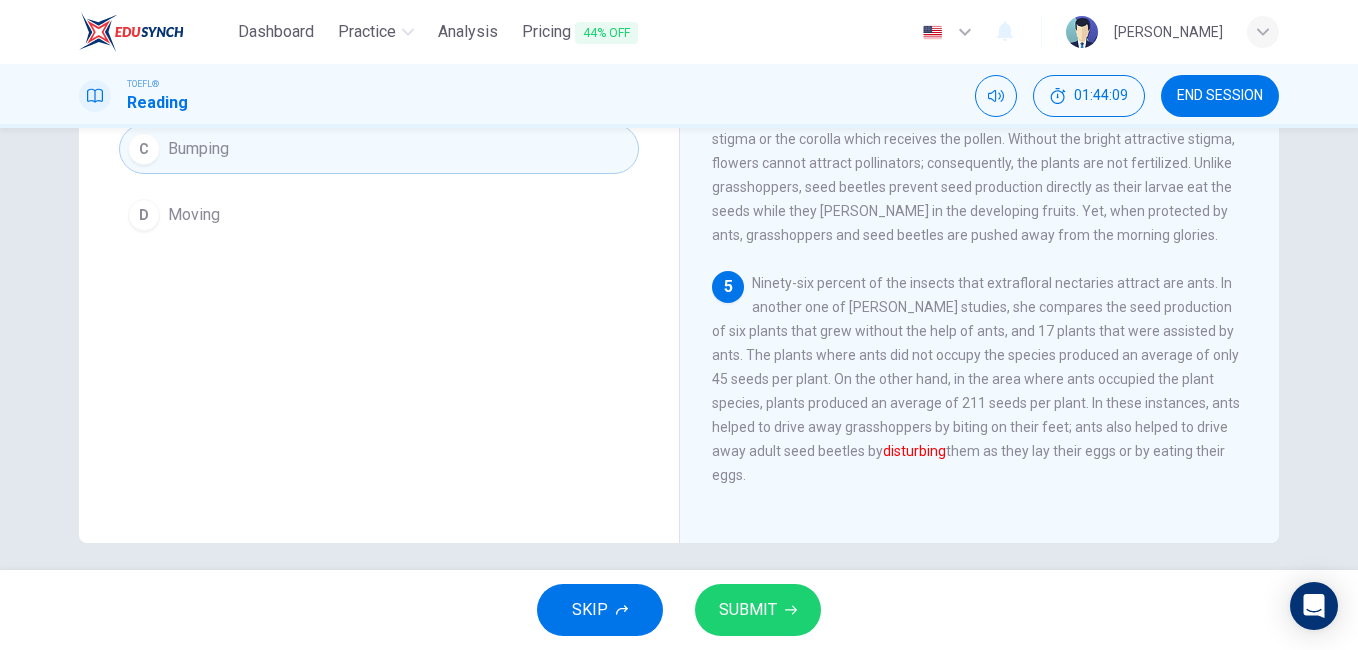 click on "SUBMIT" at bounding box center (748, 610) 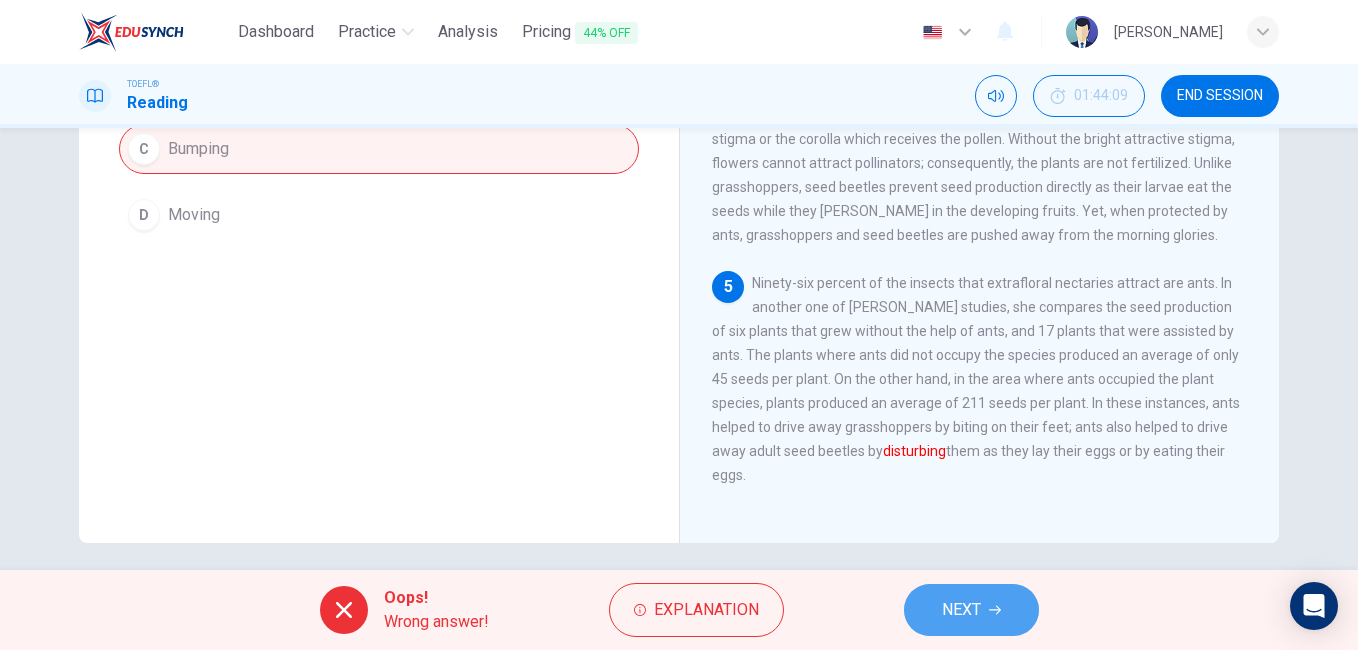 click on "NEXT" at bounding box center [961, 610] 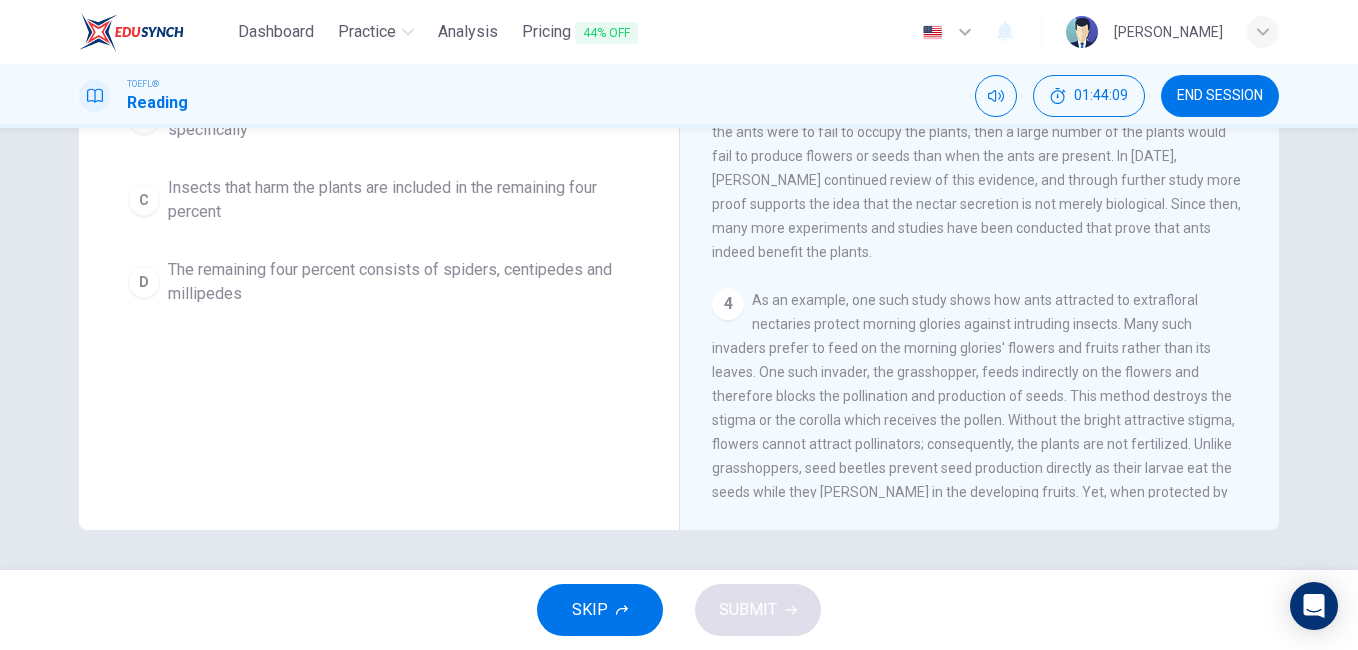 scroll, scrollTop: 0, scrollLeft: 0, axis: both 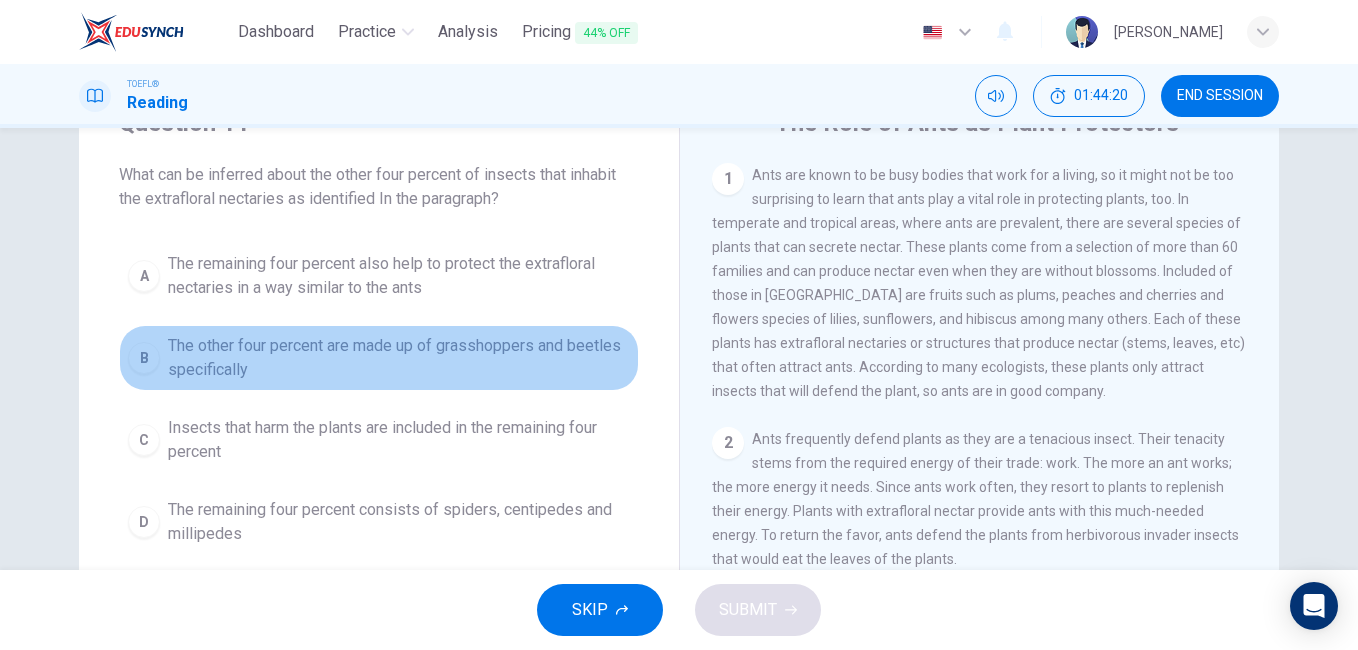 click on "The other four percent are made up of grasshoppers and beetles specifically" at bounding box center [399, 358] 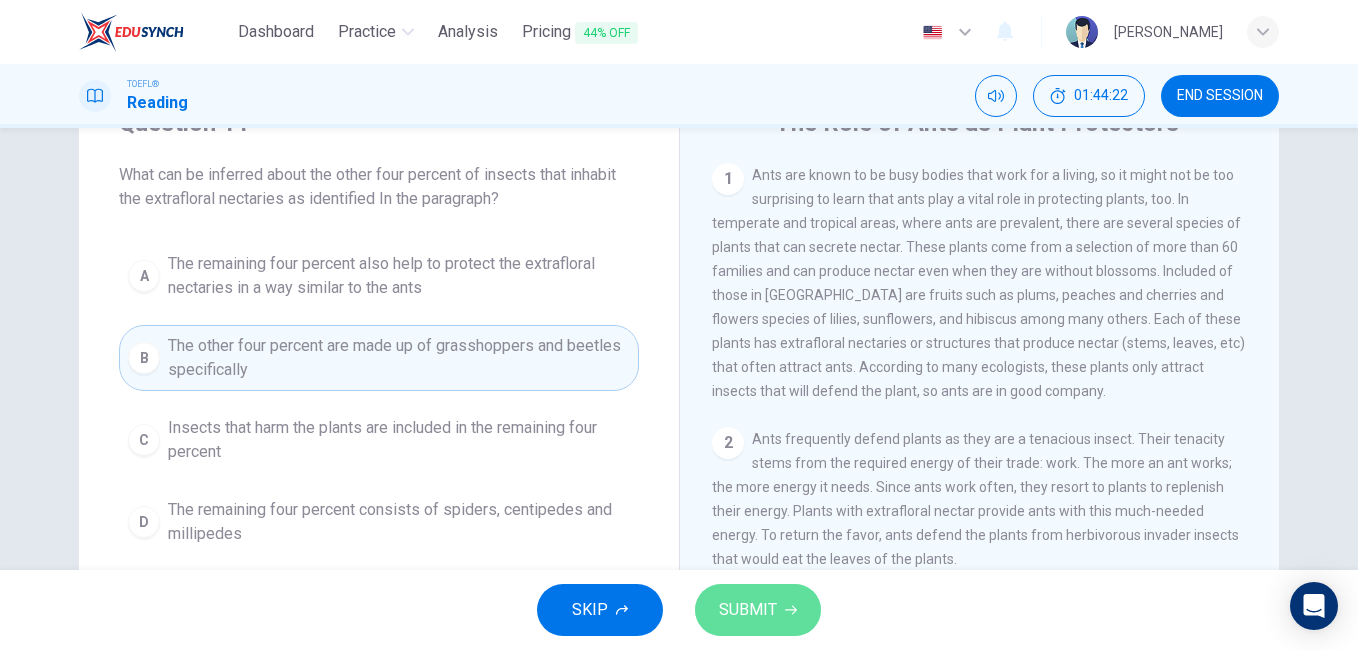 click on "SUBMIT" at bounding box center [748, 610] 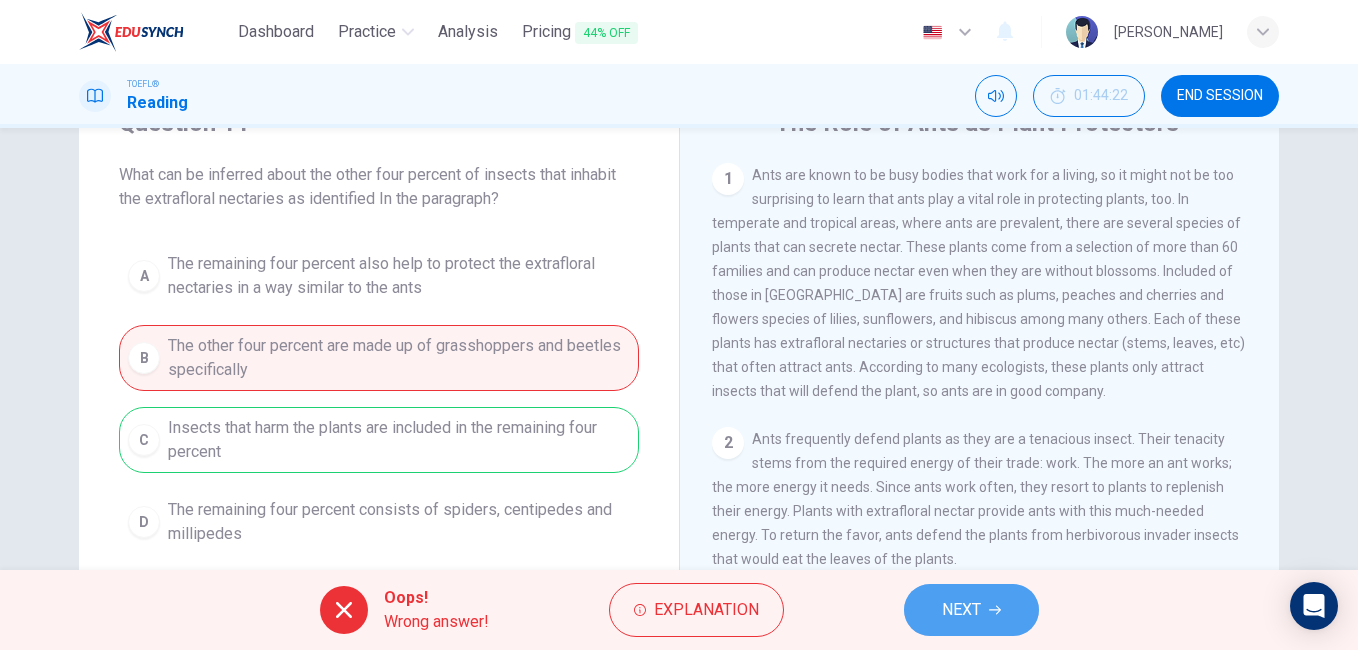 click on "NEXT" at bounding box center (961, 610) 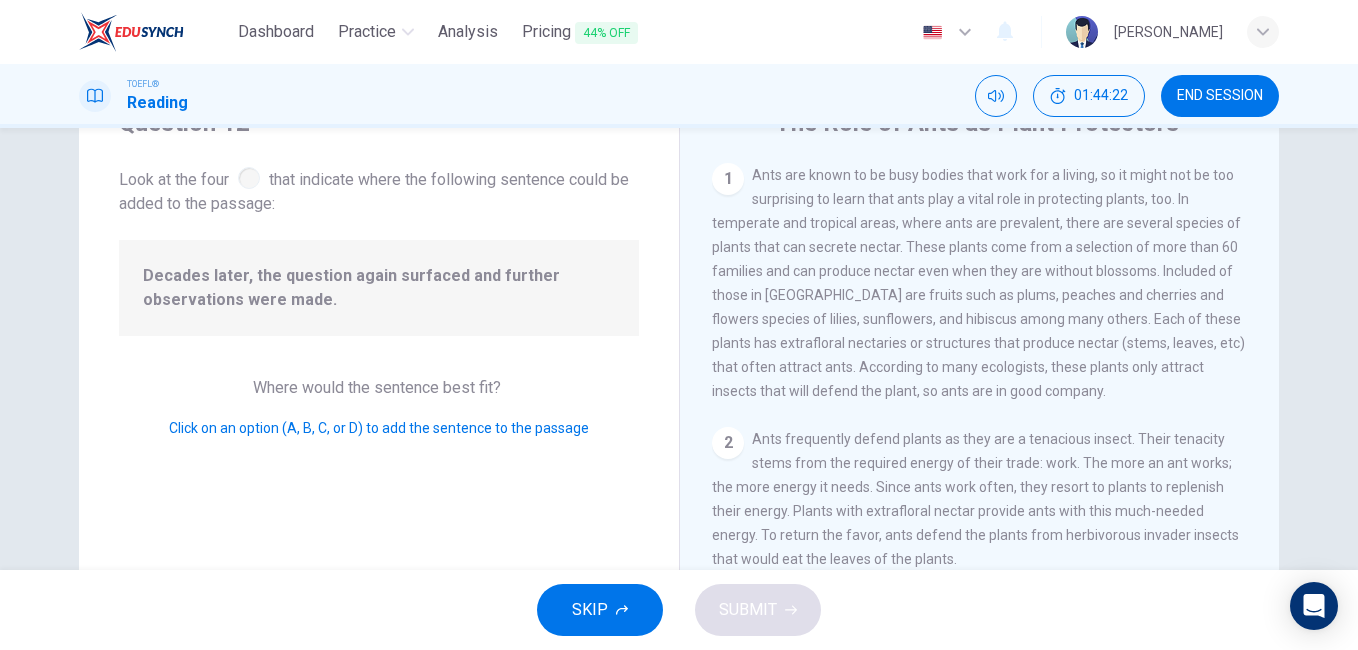scroll, scrollTop: 393, scrollLeft: 0, axis: vertical 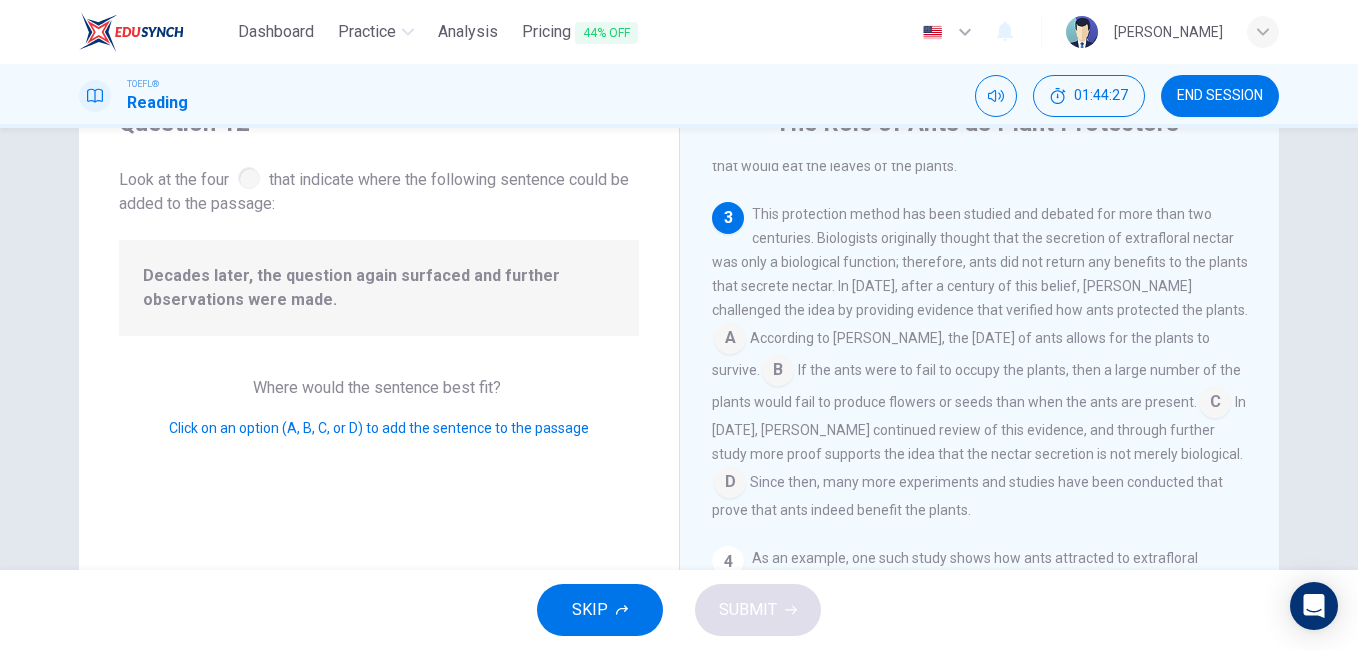 click at bounding box center [778, 372] 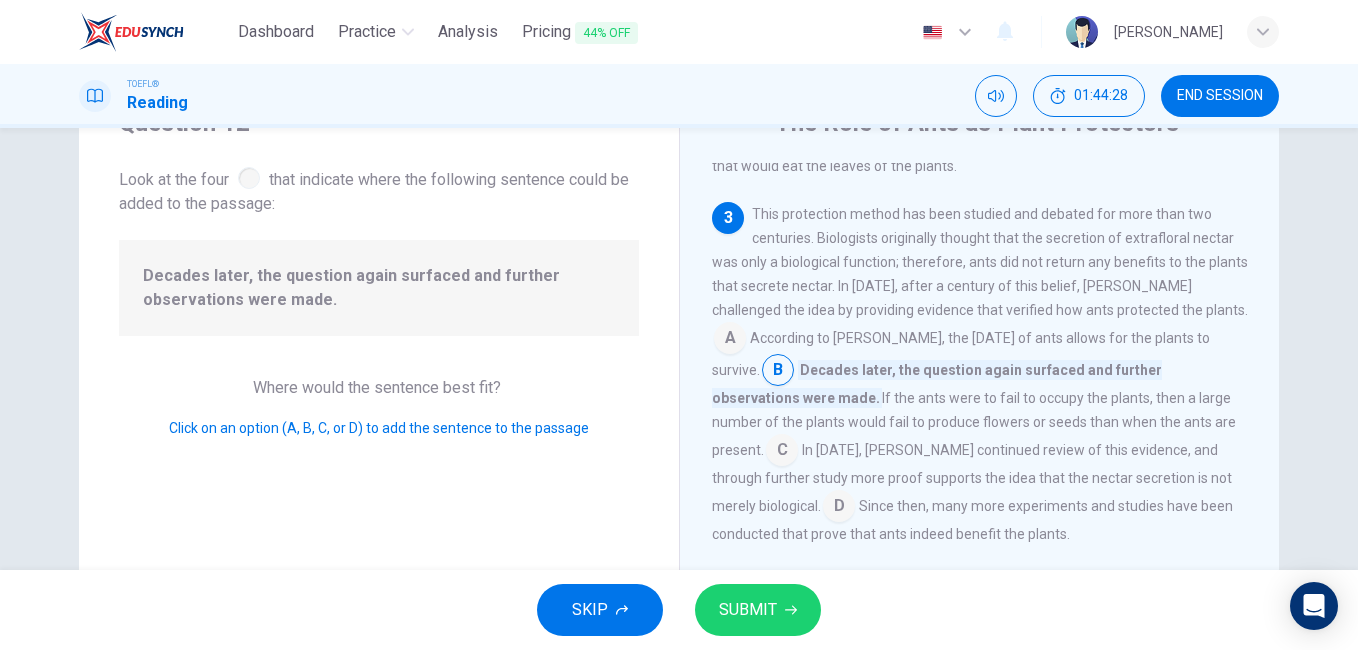 click at bounding box center (778, 372) 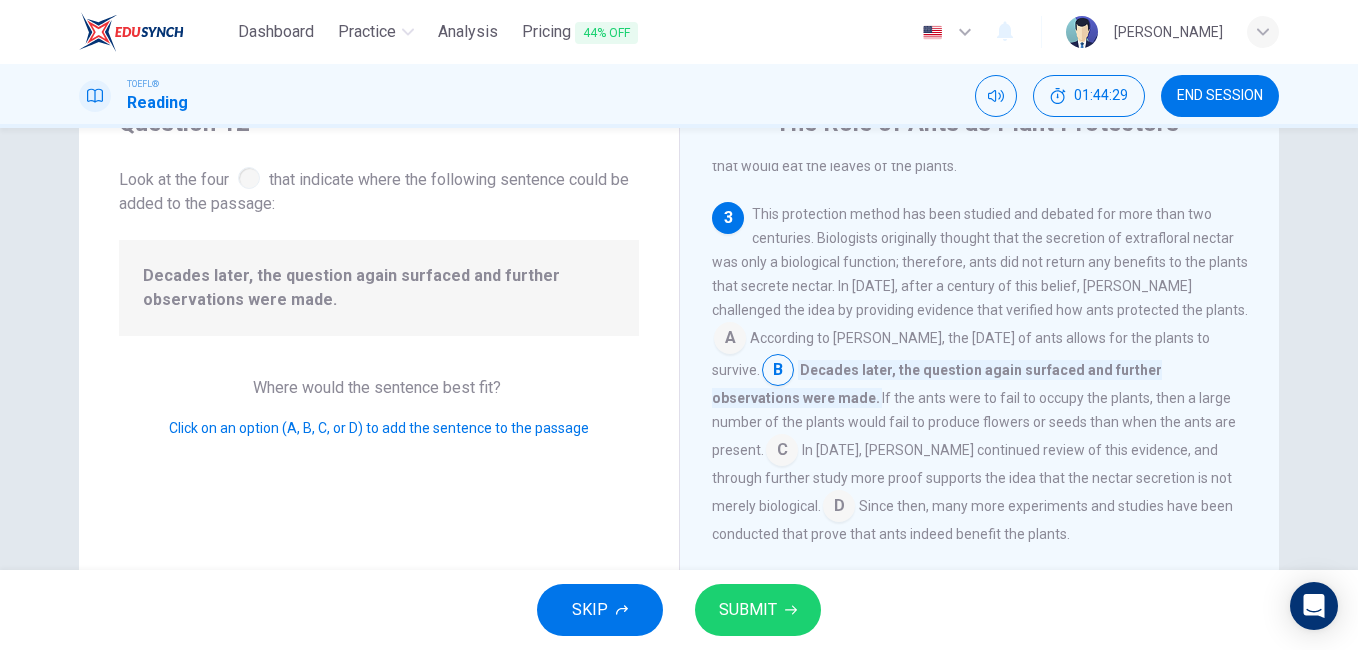 click on "SUBMIT" at bounding box center (748, 610) 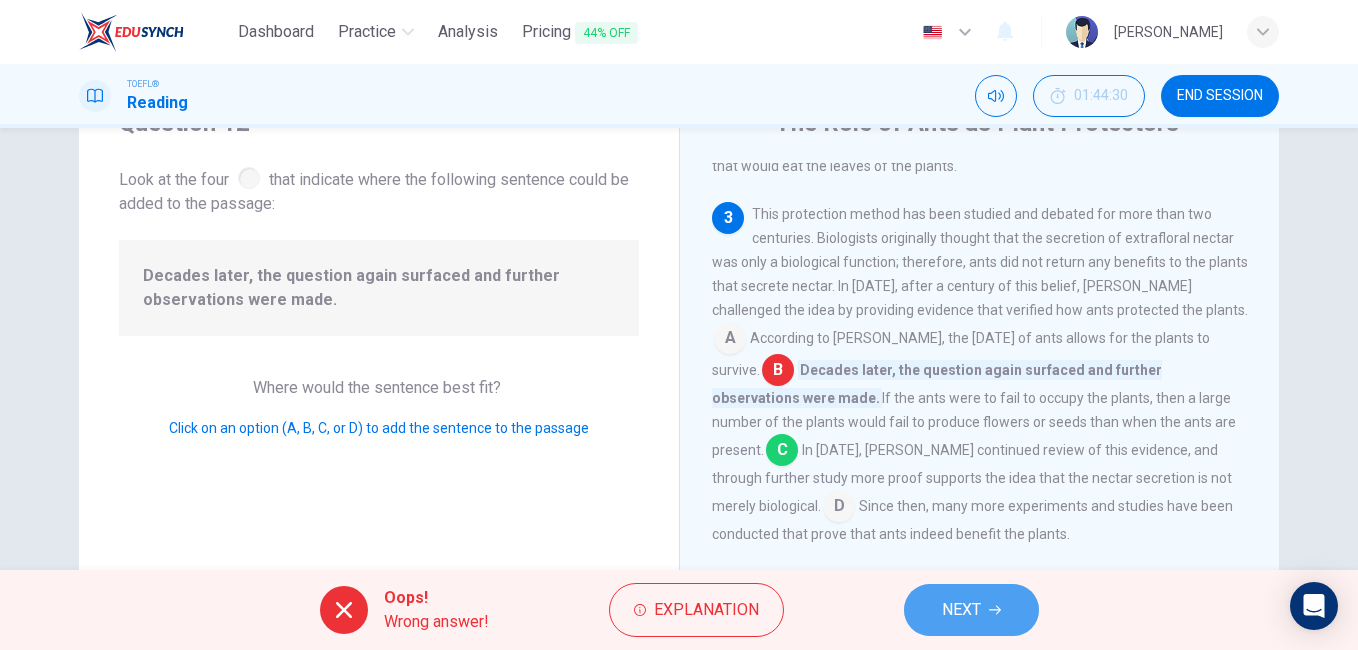 click on "NEXT" at bounding box center [971, 610] 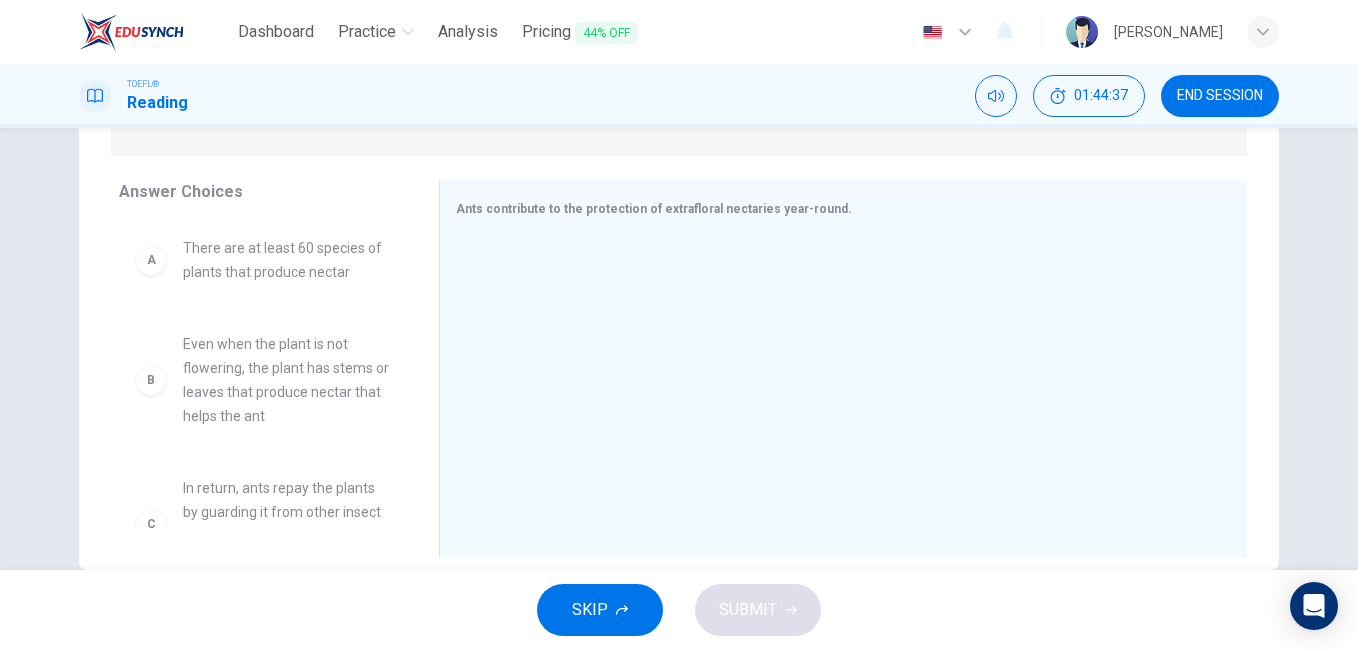 scroll, scrollTop: 333, scrollLeft: 0, axis: vertical 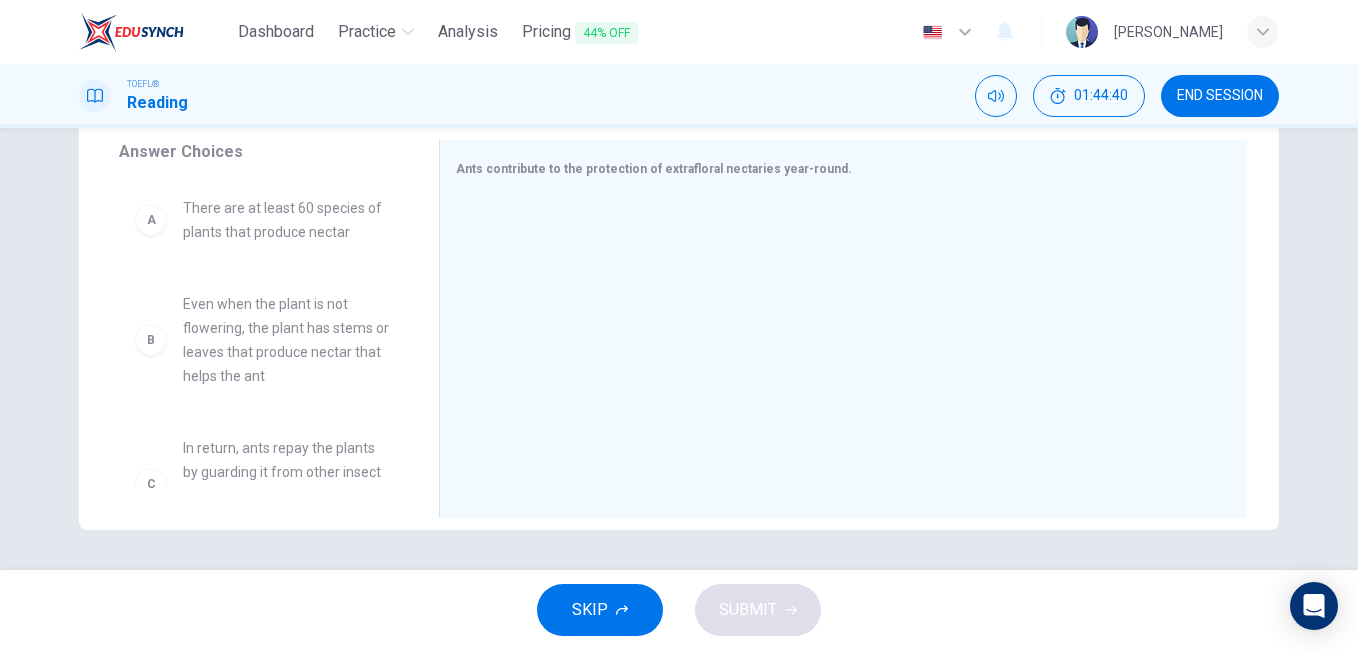click on "Even when the plant is not flowering, the plant has stems or leaves that produce nectar that helps the ant" at bounding box center (287, 340) 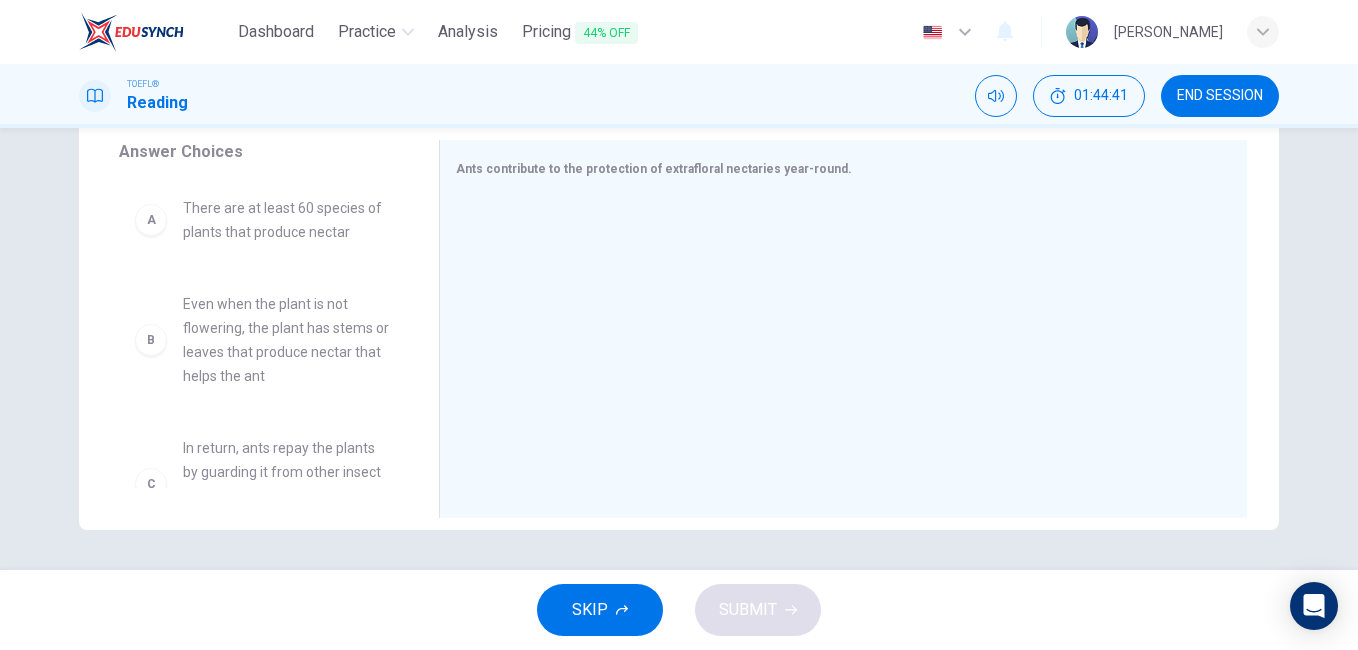 click on "B" at bounding box center [151, 340] 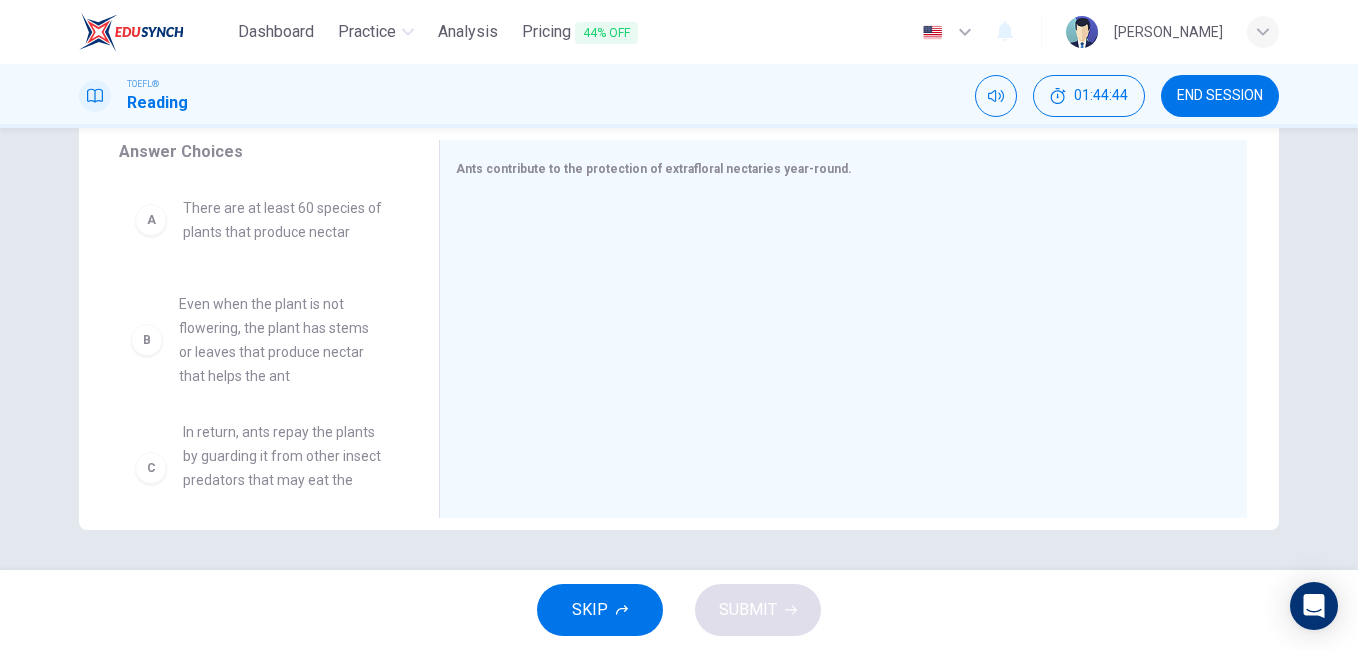 drag, startPoint x: 252, startPoint y: 384, endPoint x: 285, endPoint y: 370, distance: 35.846897 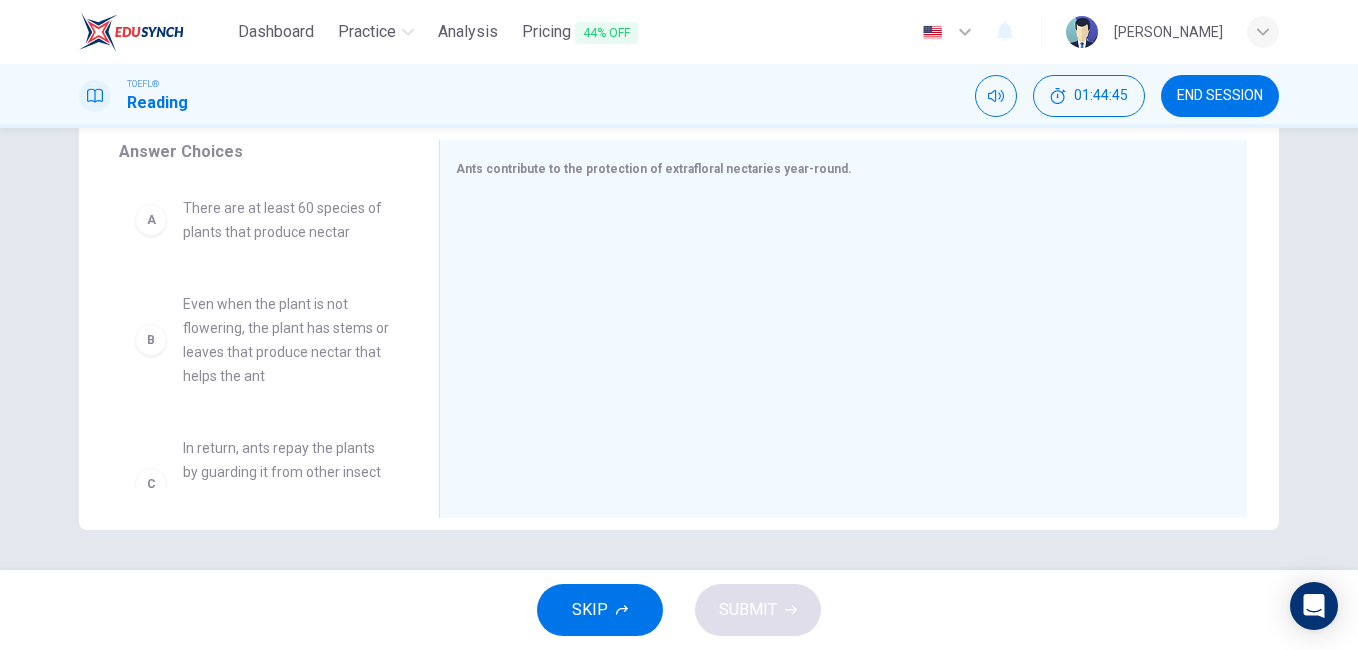click on "Even when the plant is not flowering, the plant has stems or leaves that produce nectar that helps the ant" at bounding box center [287, 340] 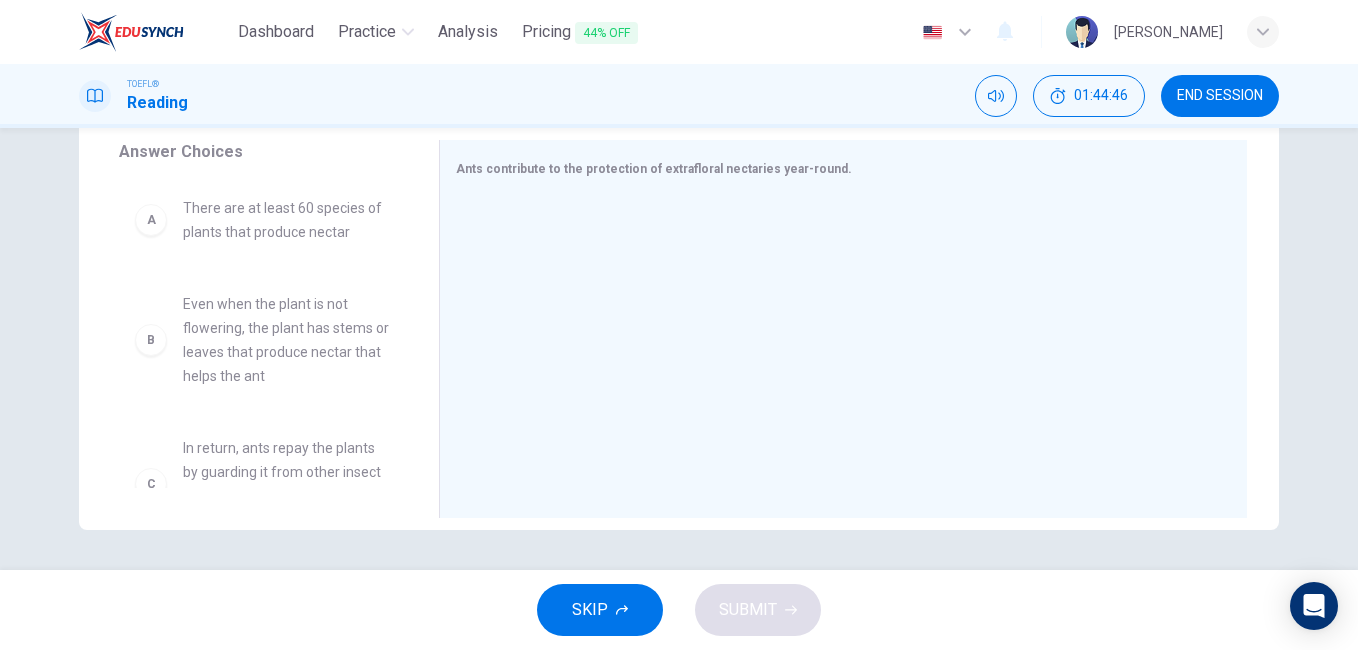 click on "Even when the plant is not flowering, the plant has stems or leaves that produce nectar that helps the ant" at bounding box center [287, 340] 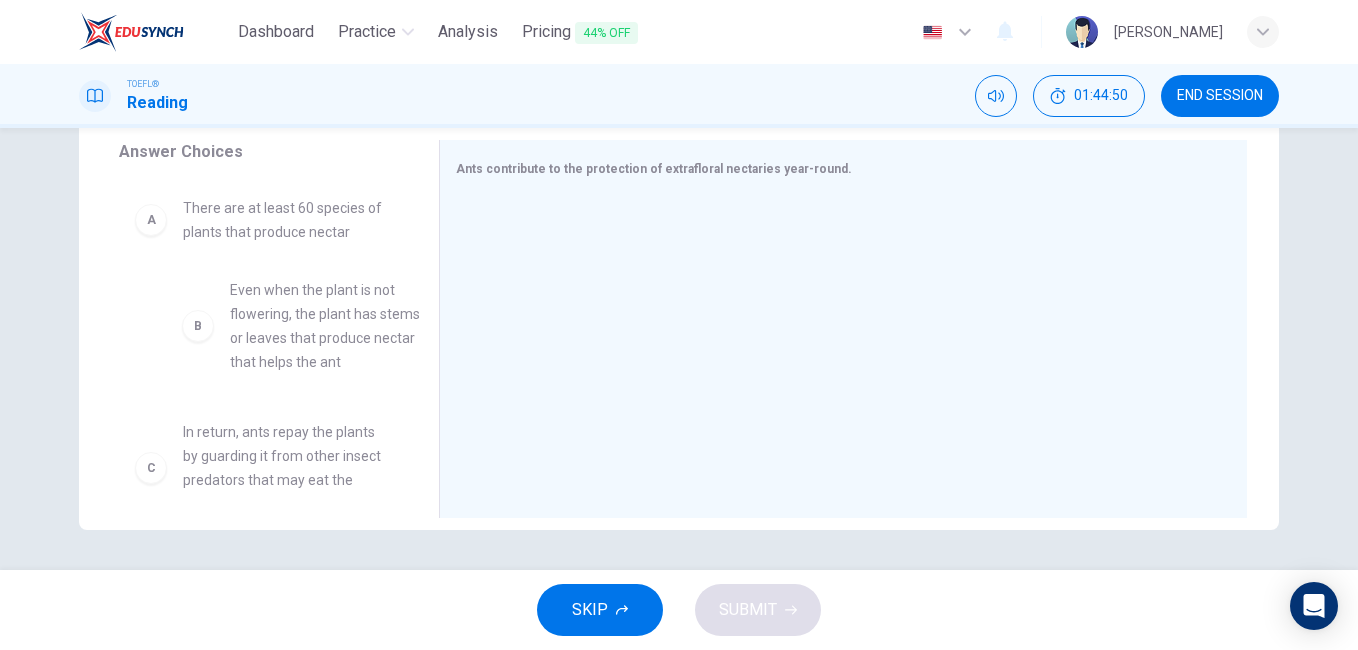 drag, startPoint x: 303, startPoint y: 343, endPoint x: 395, endPoint y: 316, distance: 95.880135 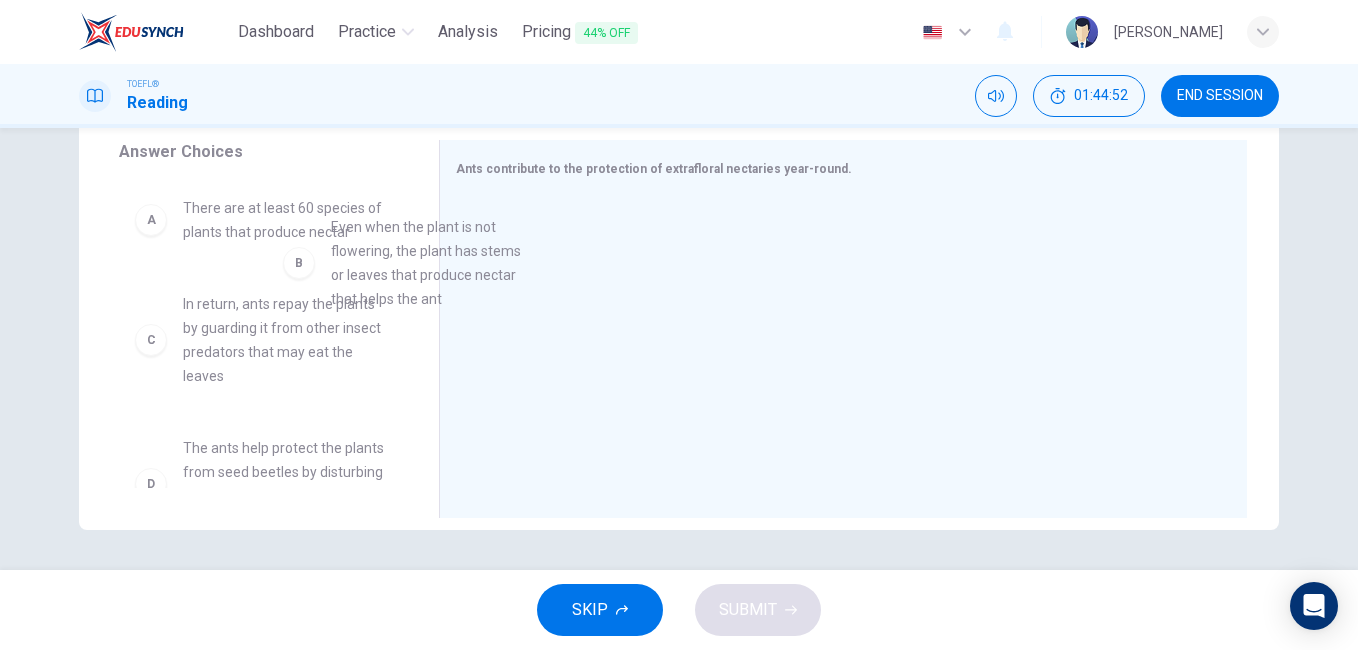 drag, startPoint x: 322, startPoint y: 325, endPoint x: 792, endPoint y: 130, distance: 508.84674 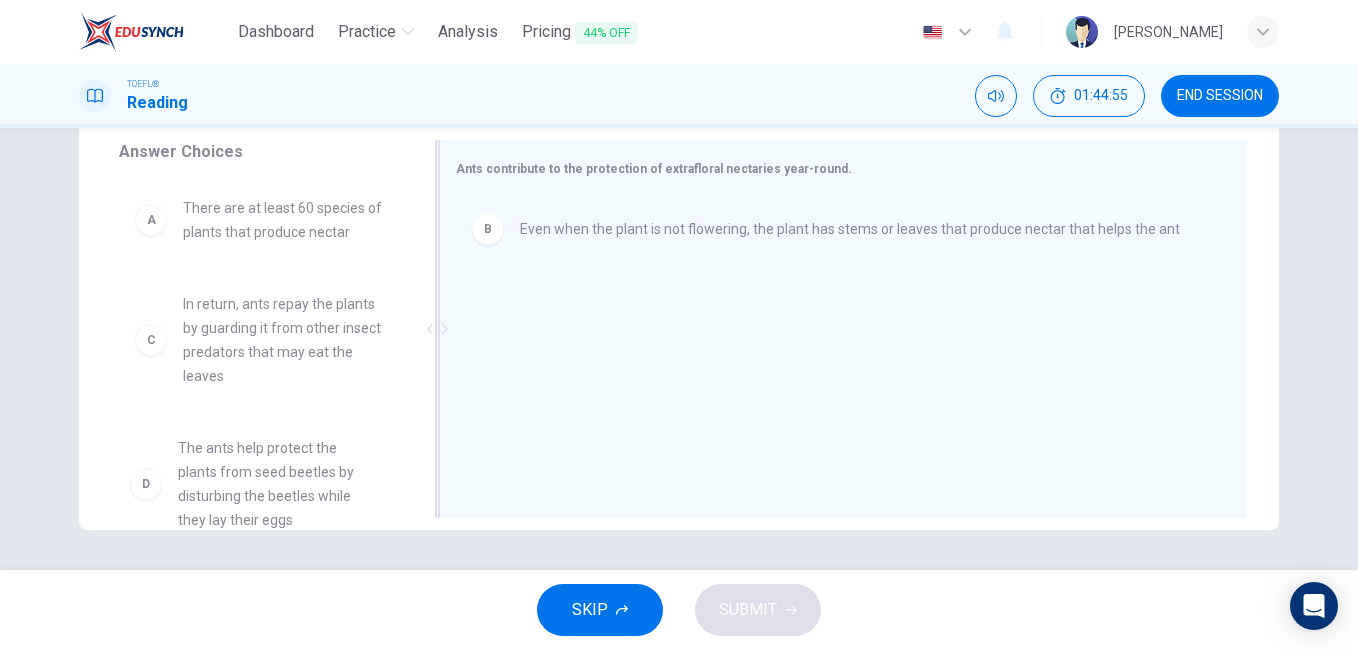 scroll, scrollTop: 6, scrollLeft: 0, axis: vertical 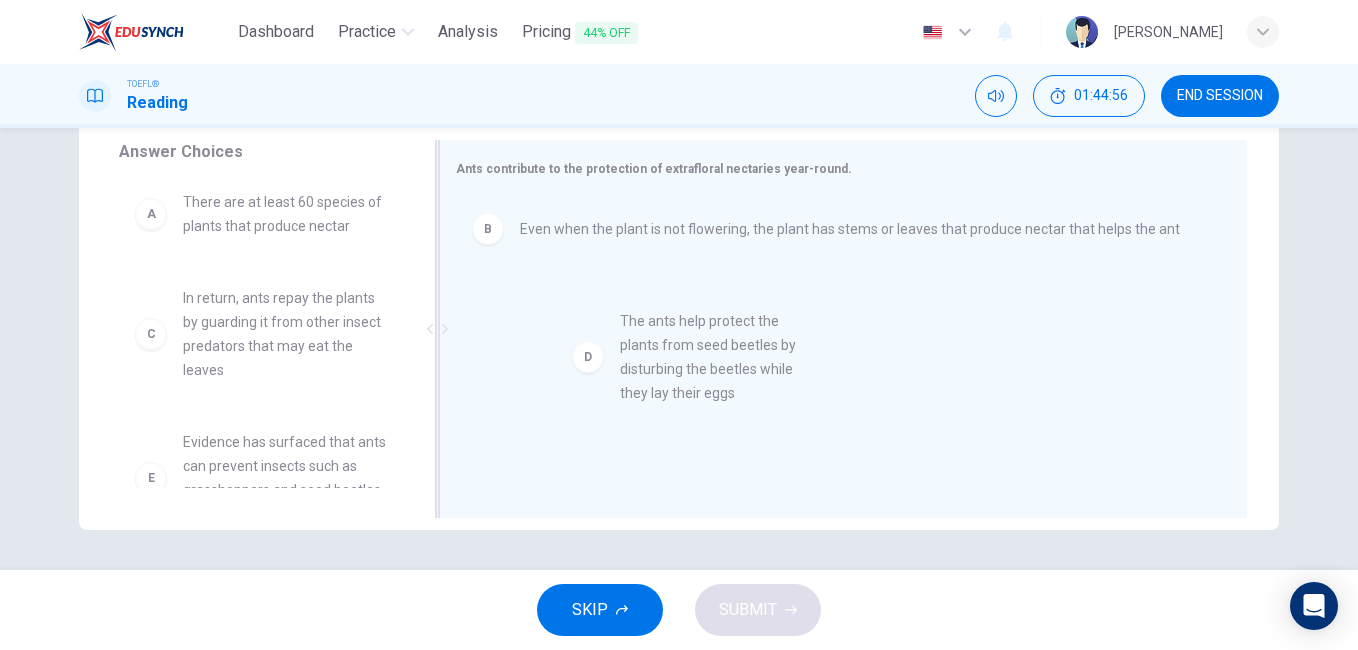 drag, startPoint x: 230, startPoint y: 454, endPoint x: 683, endPoint y: 324, distance: 471.28442 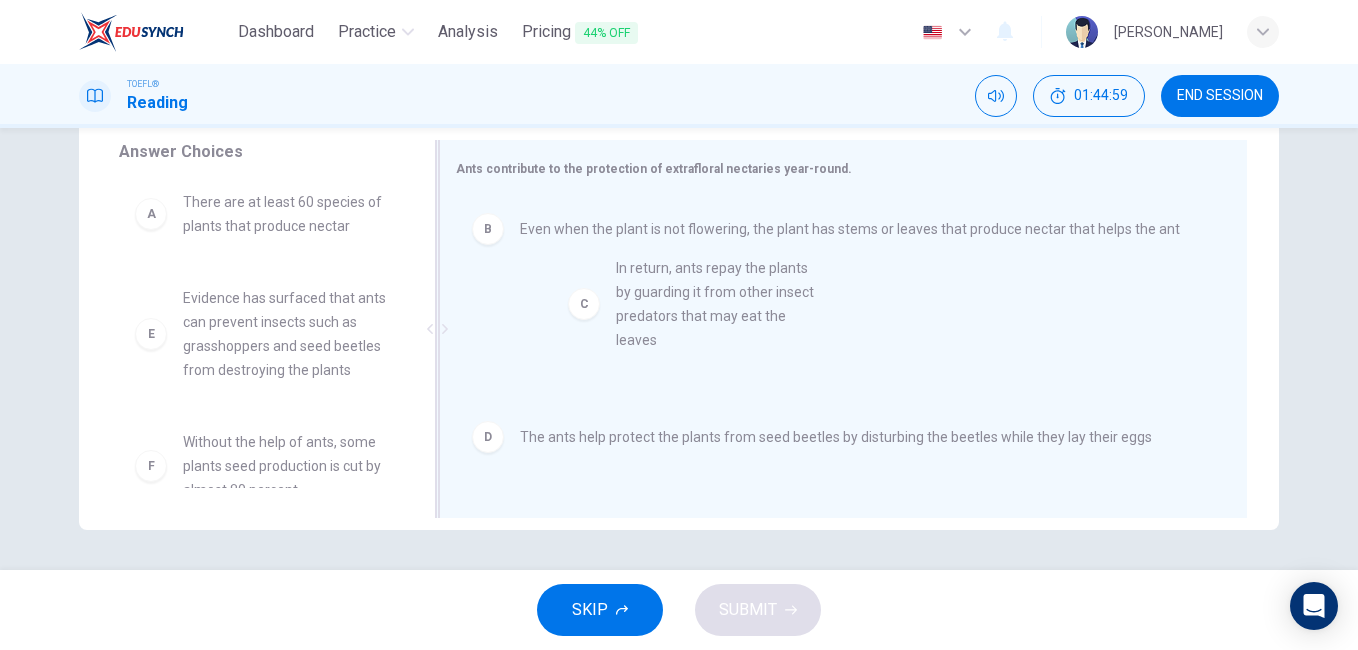 drag, startPoint x: 269, startPoint y: 322, endPoint x: 712, endPoint y: 292, distance: 444.01465 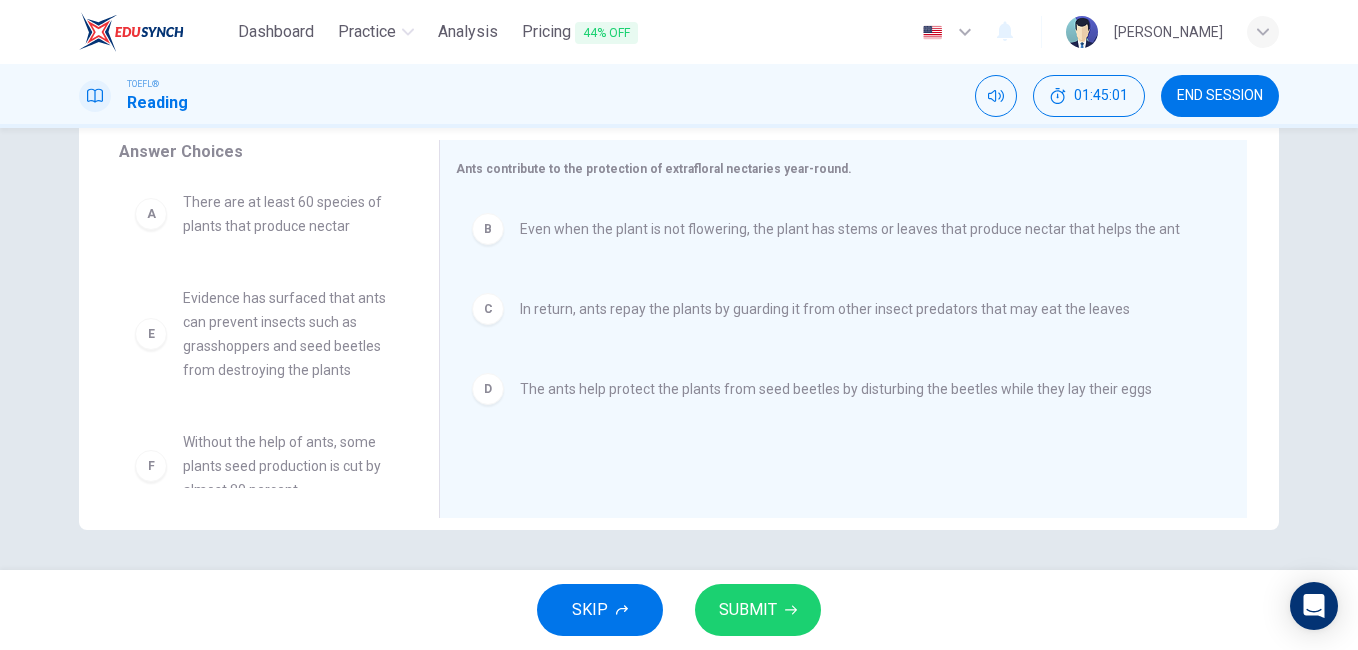 click on "SUBMIT" at bounding box center (748, 610) 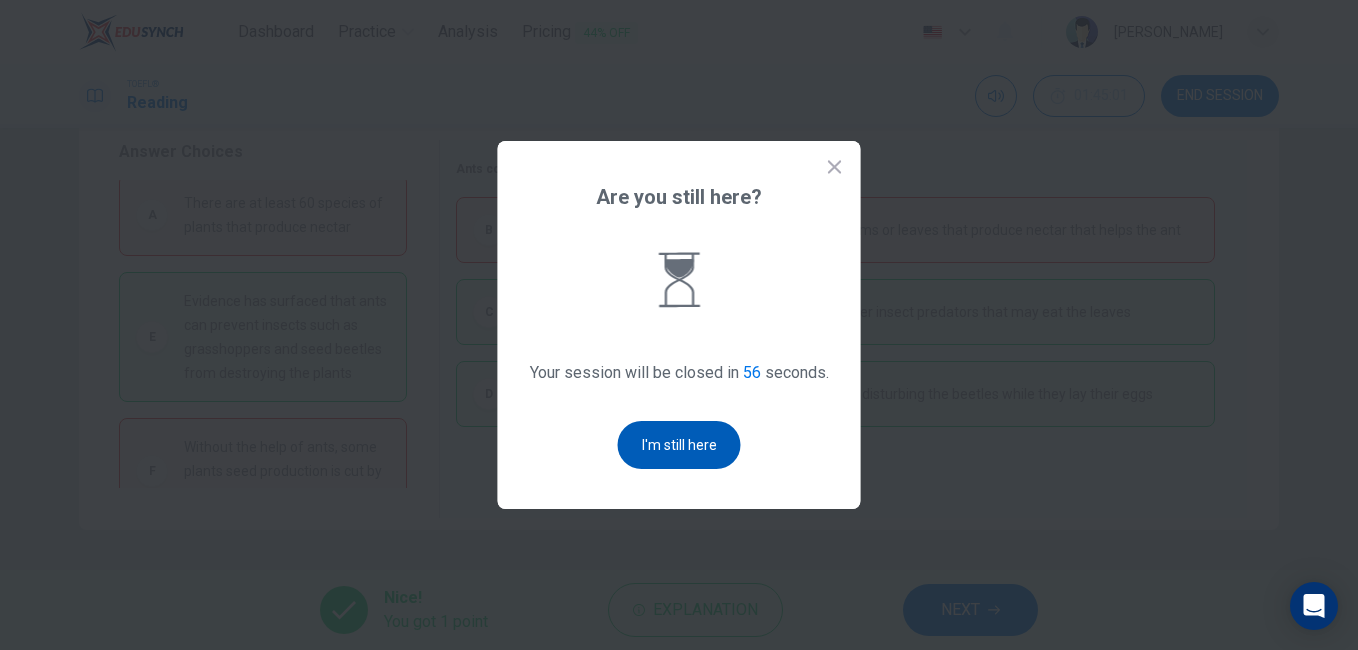 click on "I'm still here" at bounding box center [679, 445] 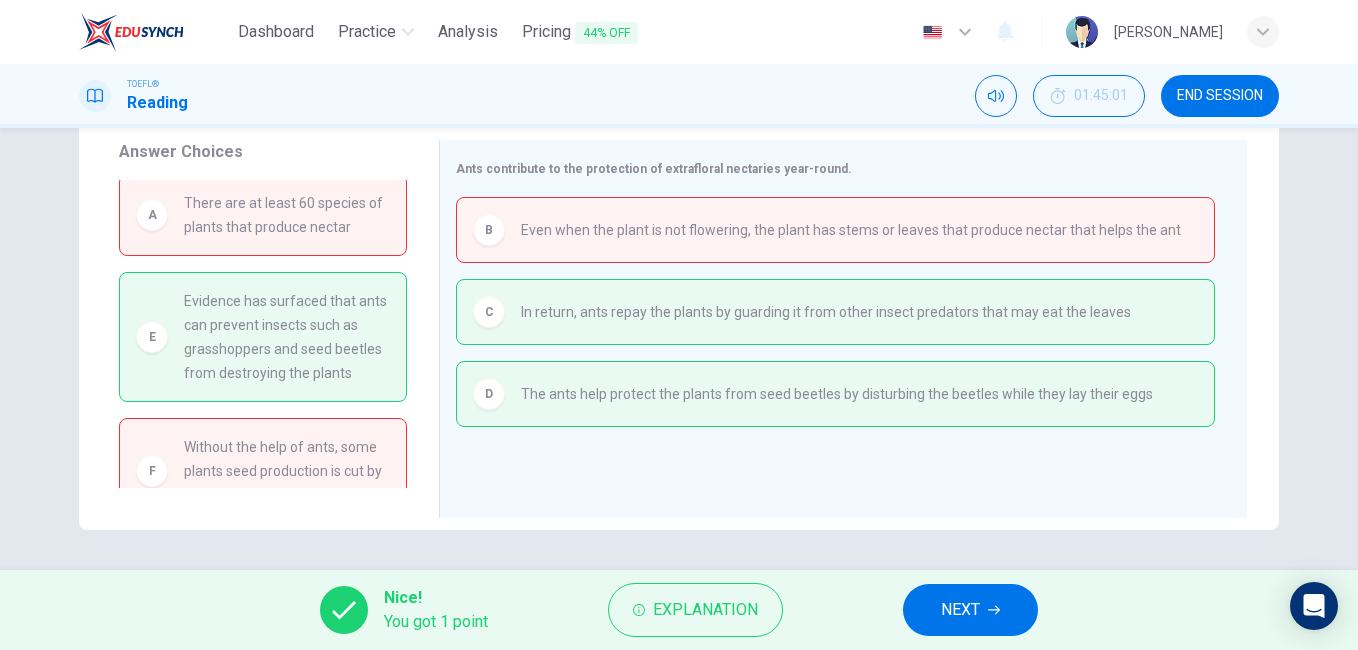 click on "NEXT" at bounding box center [960, 610] 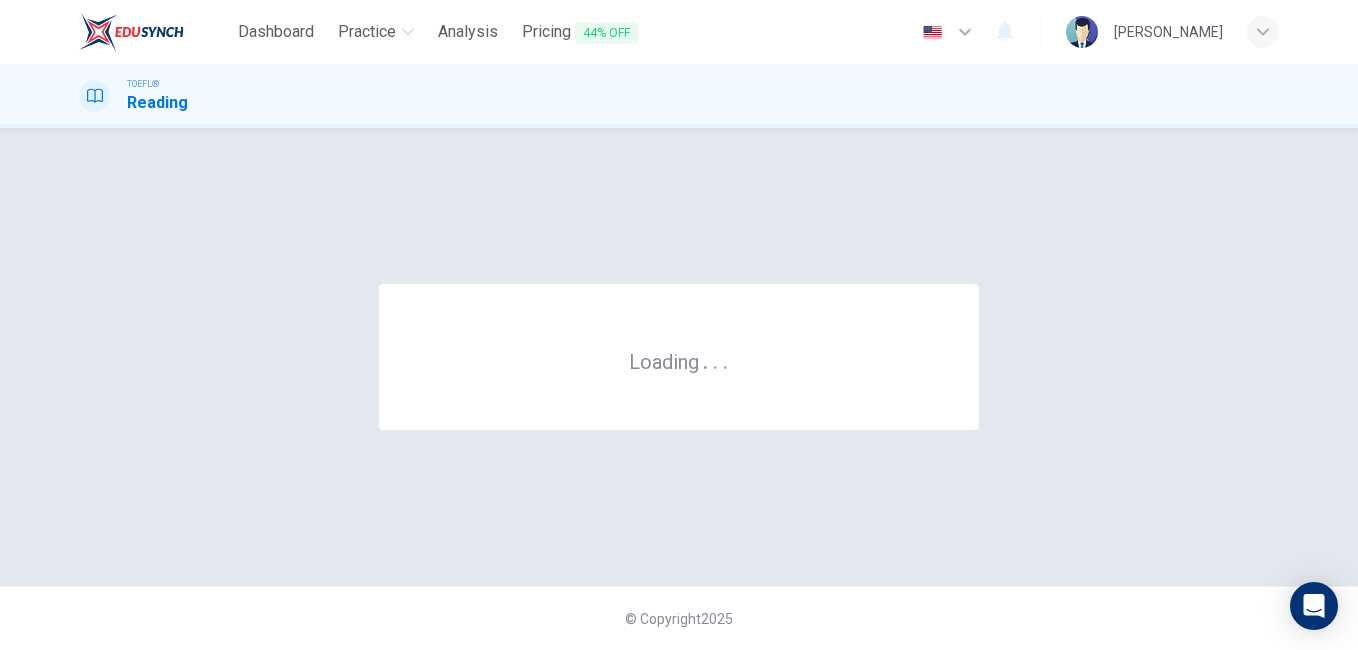 scroll, scrollTop: 0, scrollLeft: 0, axis: both 